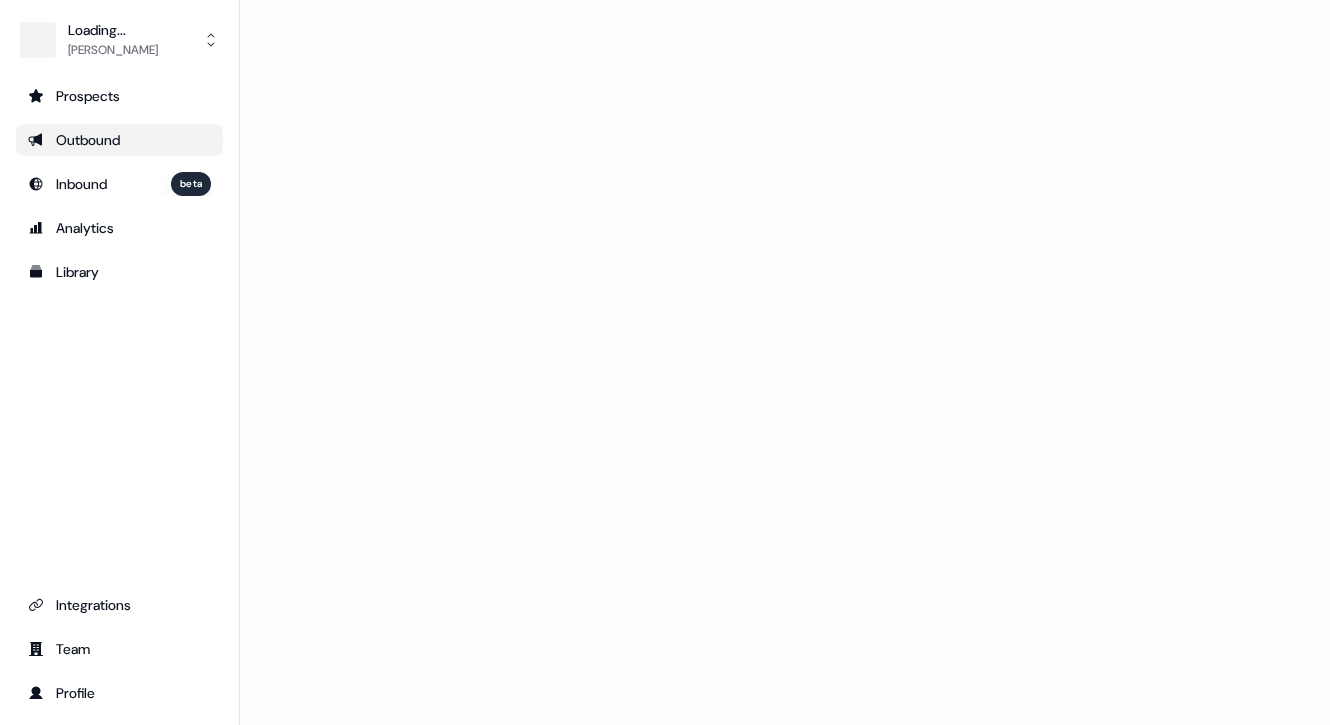scroll, scrollTop: 0, scrollLeft: 0, axis: both 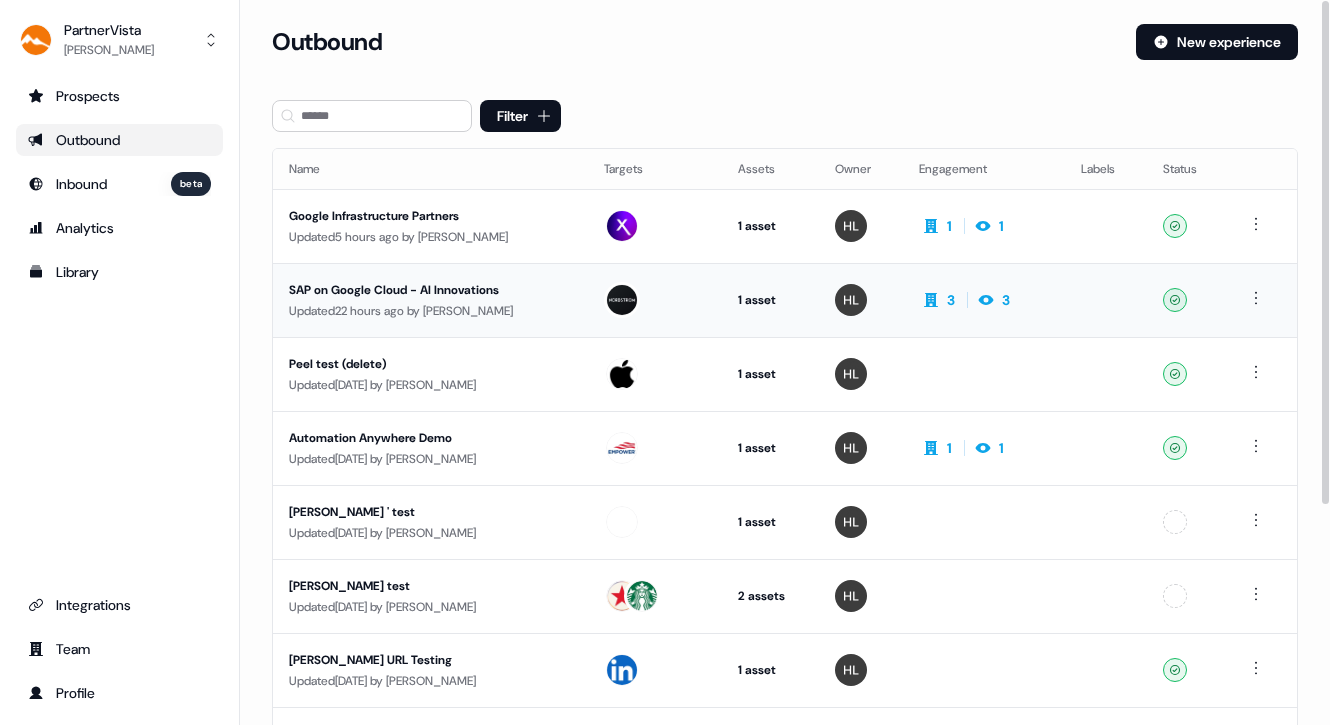 click on "SAP on Google Cloud - AI Innovations" at bounding box center (430, 290) 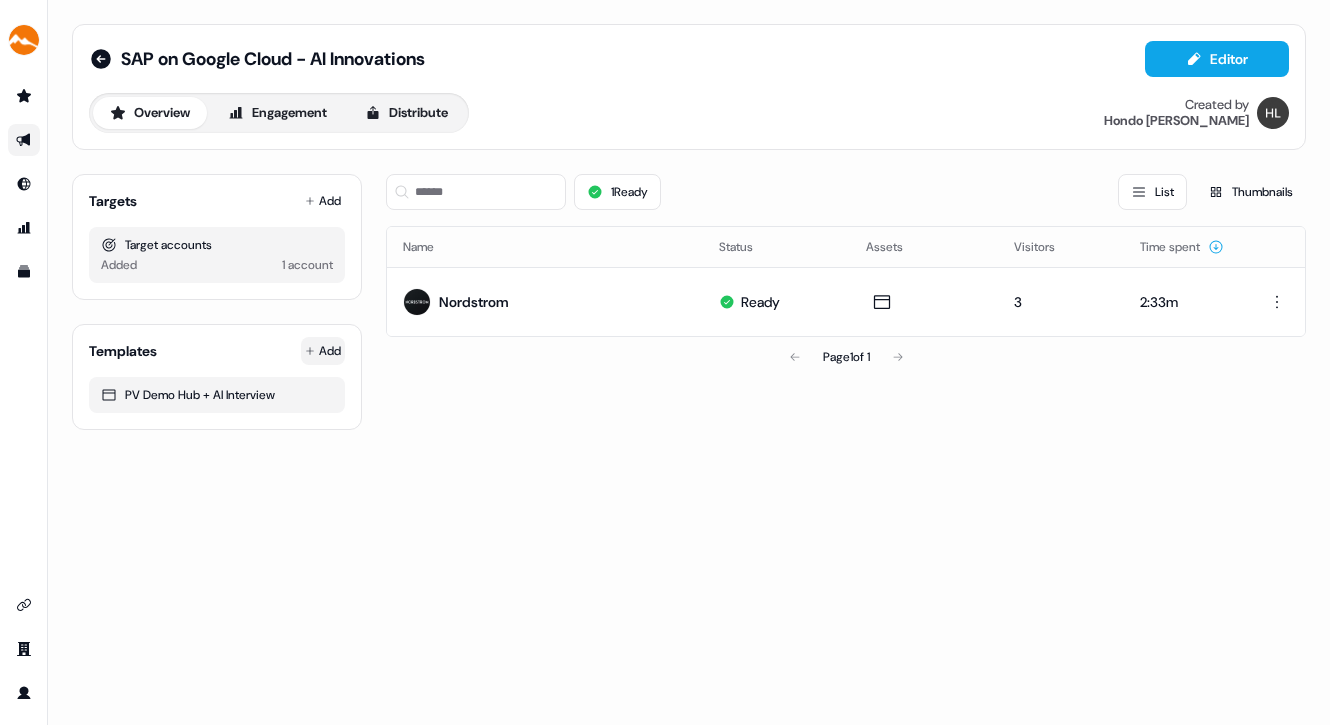 click on "For the best experience switch devices to a bigger screen. Go to Userled.io   SAP on Google Cloud - AI Innovations Editor Overview Engagement Distribute Created by Hondo   Lewis Targets Add Target   accounts Added 1   account Templates Add PV Demo Hub + AI Interview 1  Ready List Thumbnails Name Status Assets Visitors Time spent Nordstrom Ready 3 2:33m Page  1  of 1" at bounding box center (665, 362) 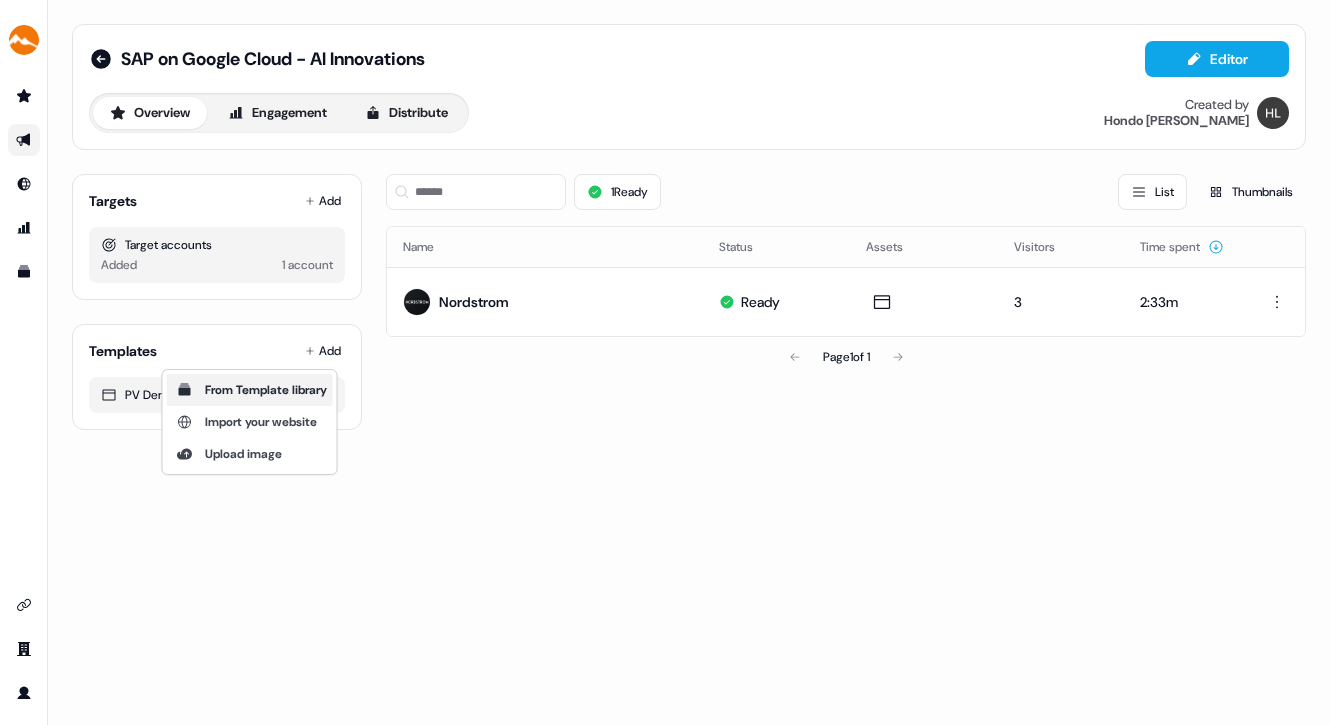 click on "From Template library" at bounding box center [266, 390] 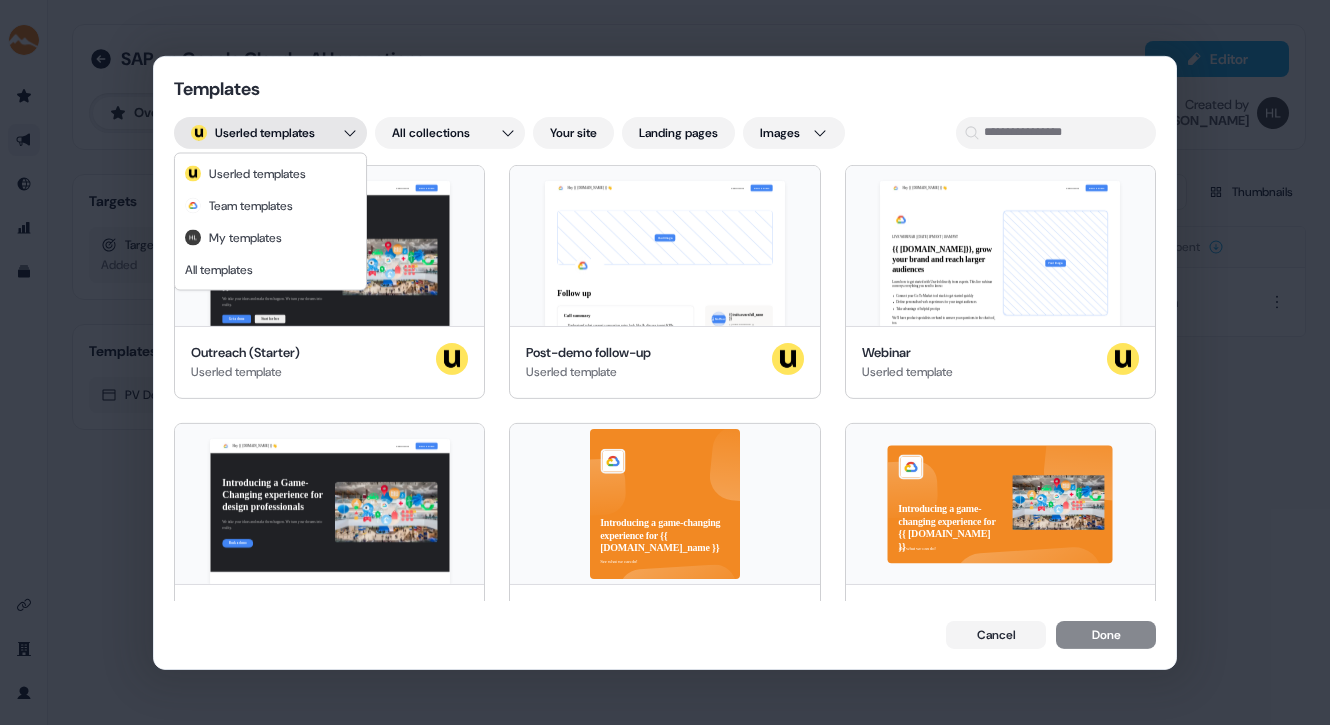 click on "Templates ; Userled   templates All collections Your site Landing pages Images Hey {{ traits.account.name }} 👋 Learn more Book a demo Introducing a Game-Changing experience for {{ traits.account.company_name }} We take your ideas and make them happen. We turn your dreams into reality. Get a demo Start for free {{ traits.account.company_name }}, join our team of incredible partners Outreach (Starter) Userled template Hey {{ traits.account.name }} 👋 Learn more Book a demo Your image Follow up Call summary Understand what current conversion rates look like & discuss target KPIs 3 key features will be delivered by Q2 2035. The lower priority requests will be delivered by Q3. Next steps 45min session to discuss how to hit the ground running ie. Set up Sales landing pages & increase conversion of current Ads Introduce Bob & Jane to 2x customers Terms Term: 3 month POC including 1 hr/ week onboarding sessions to hit the ground running Pricing: £XXXX for 3 months  Not found {{ traits.owner.full_name }} Webinar" at bounding box center [665, 362] 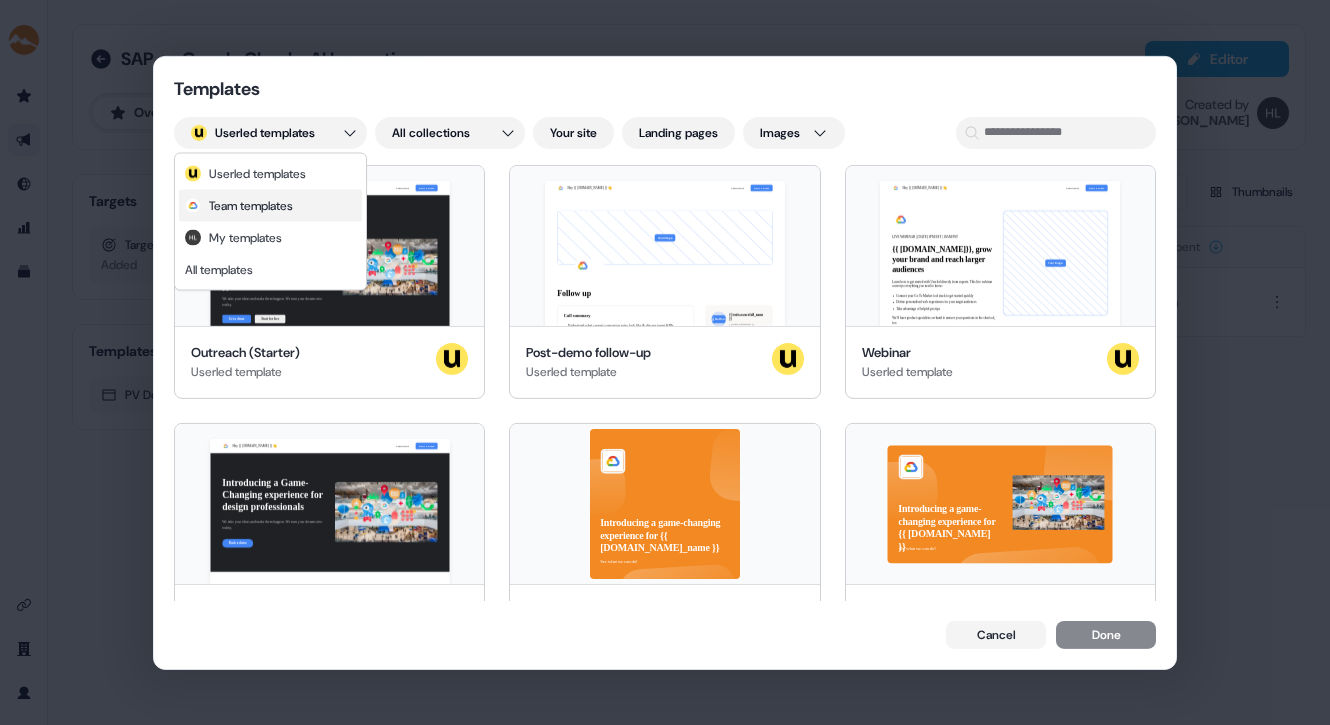 click on "Team templates" at bounding box center [251, 206] 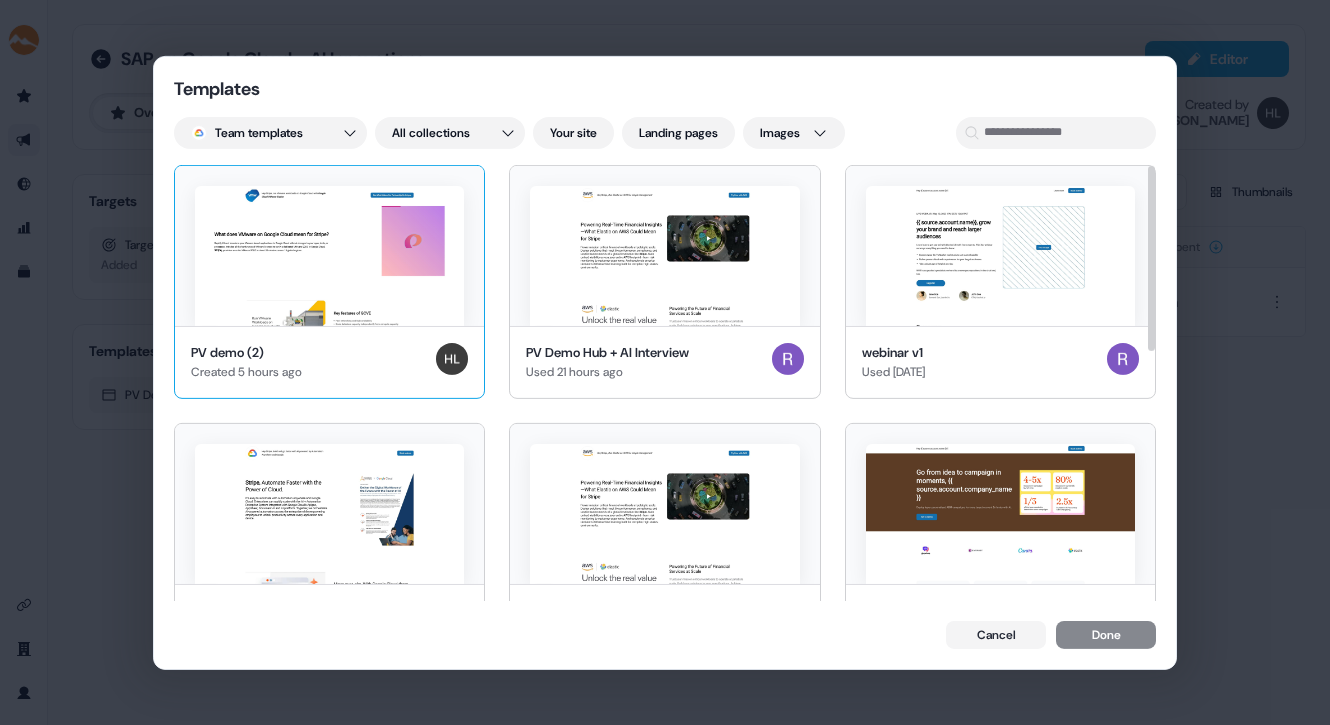 click on "PV demo (2) Created 5 hours ago" at bounding box center [329, 362] 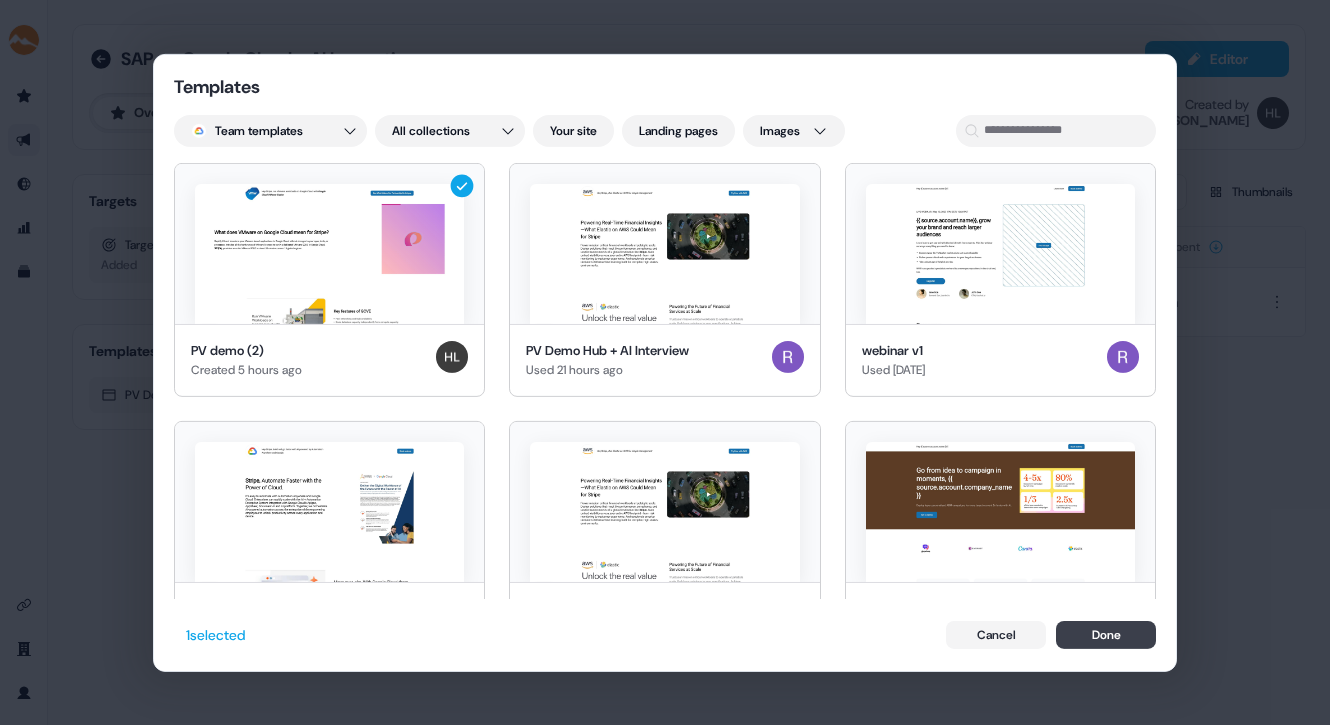 click on "Done" at bounding box center [1106, 635] 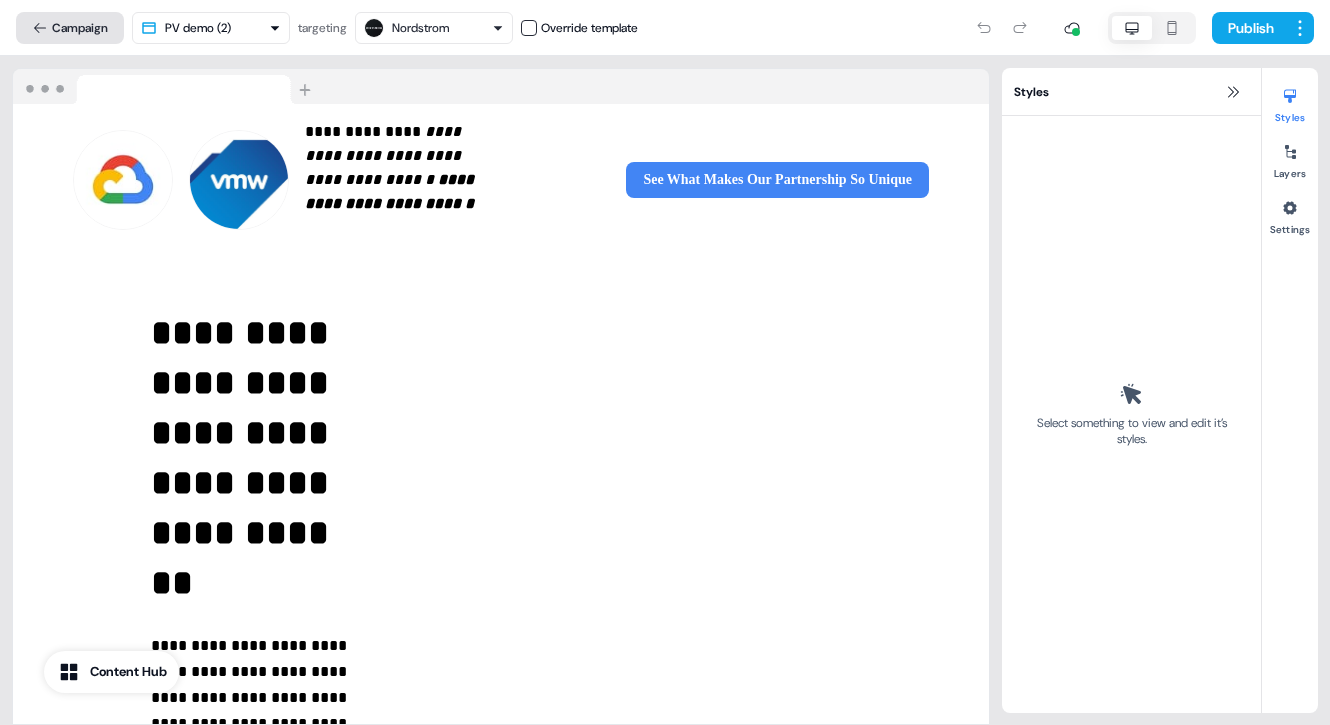 click on "Campaign" at bounding box center [70, 28] 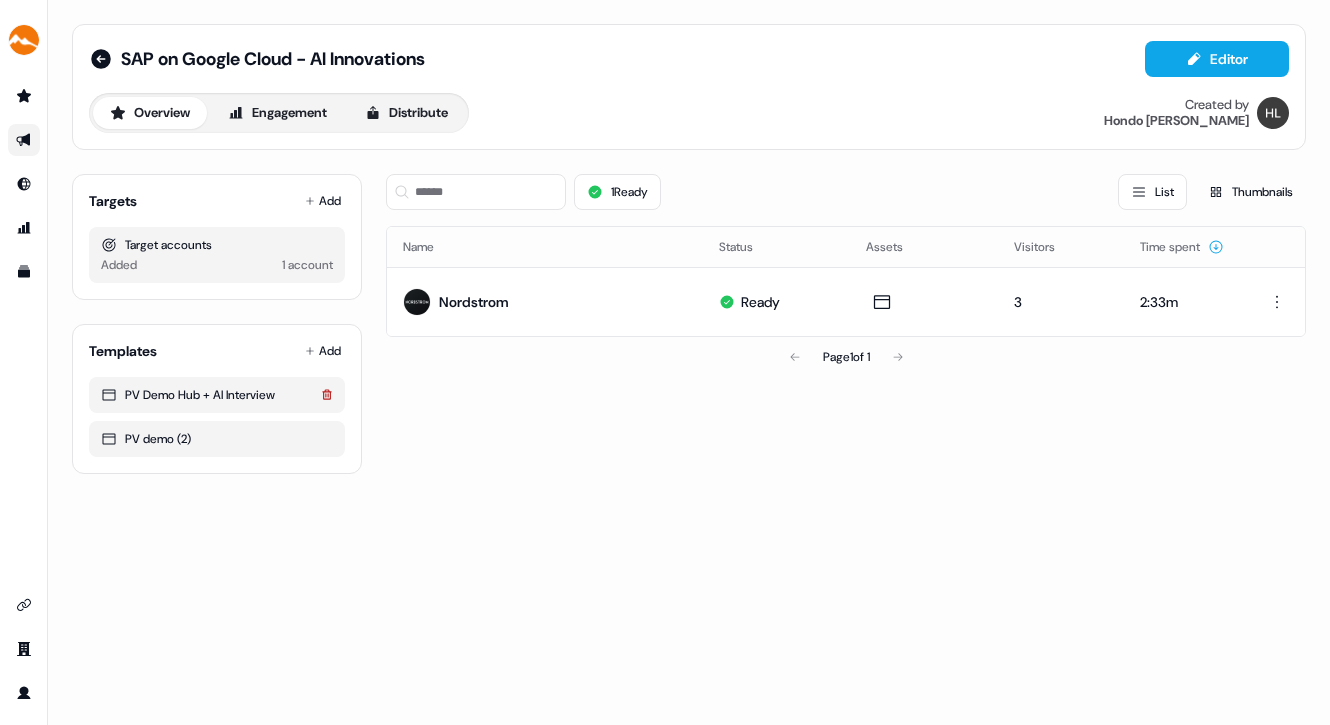 click 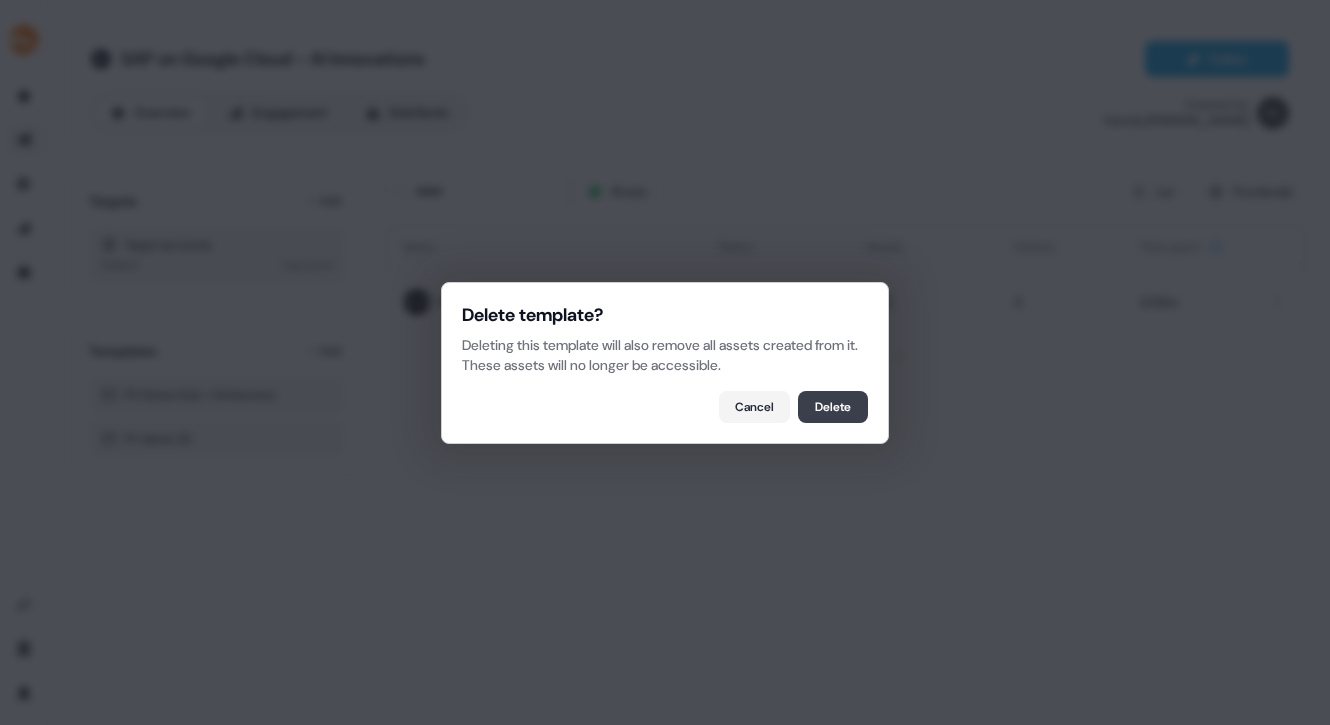 click on "Delete" at bounding box center (833, 407) 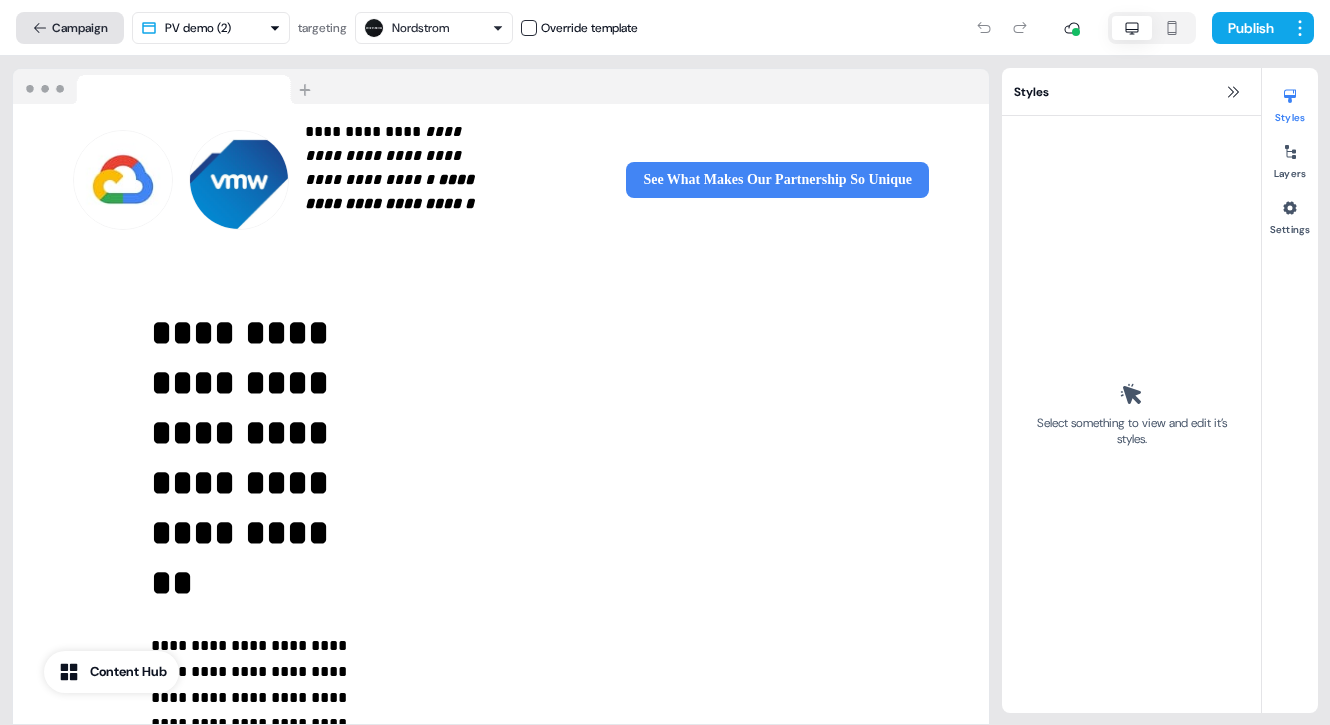 click on "Campaign" at bounding box center (70, 28) 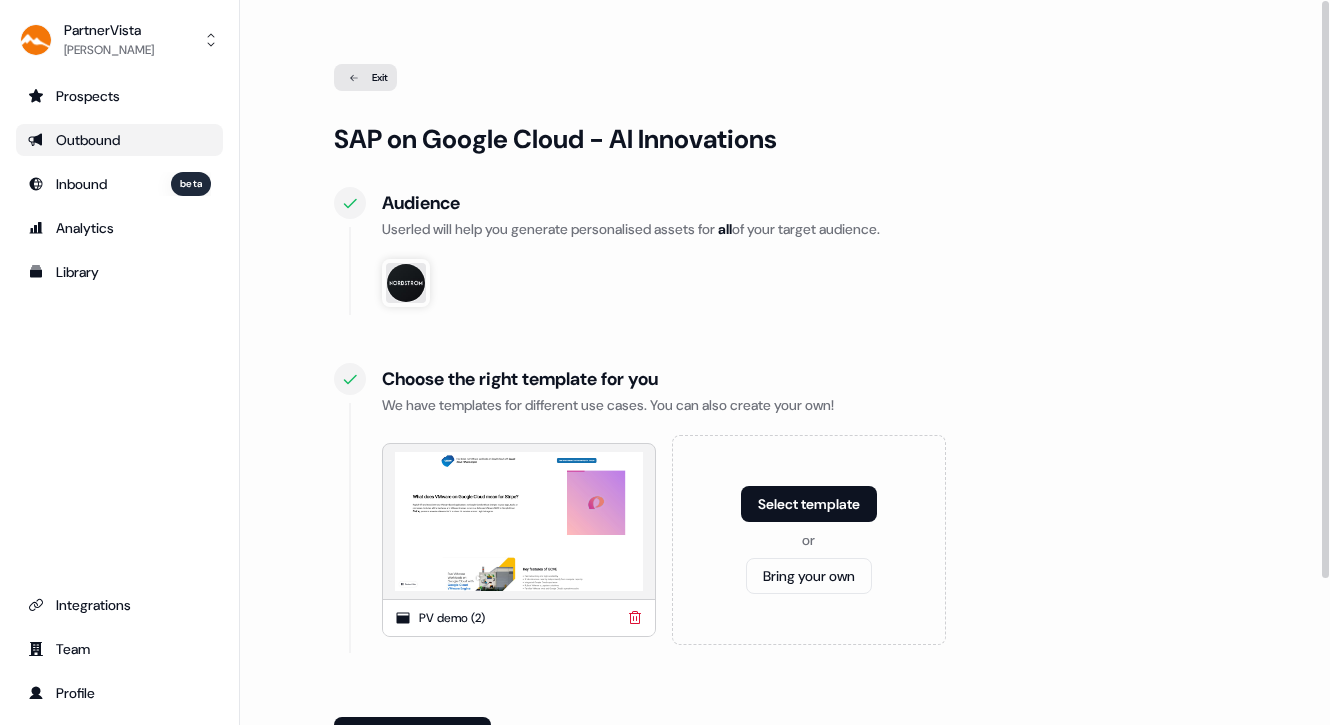 click at bounding box center [519, 522] 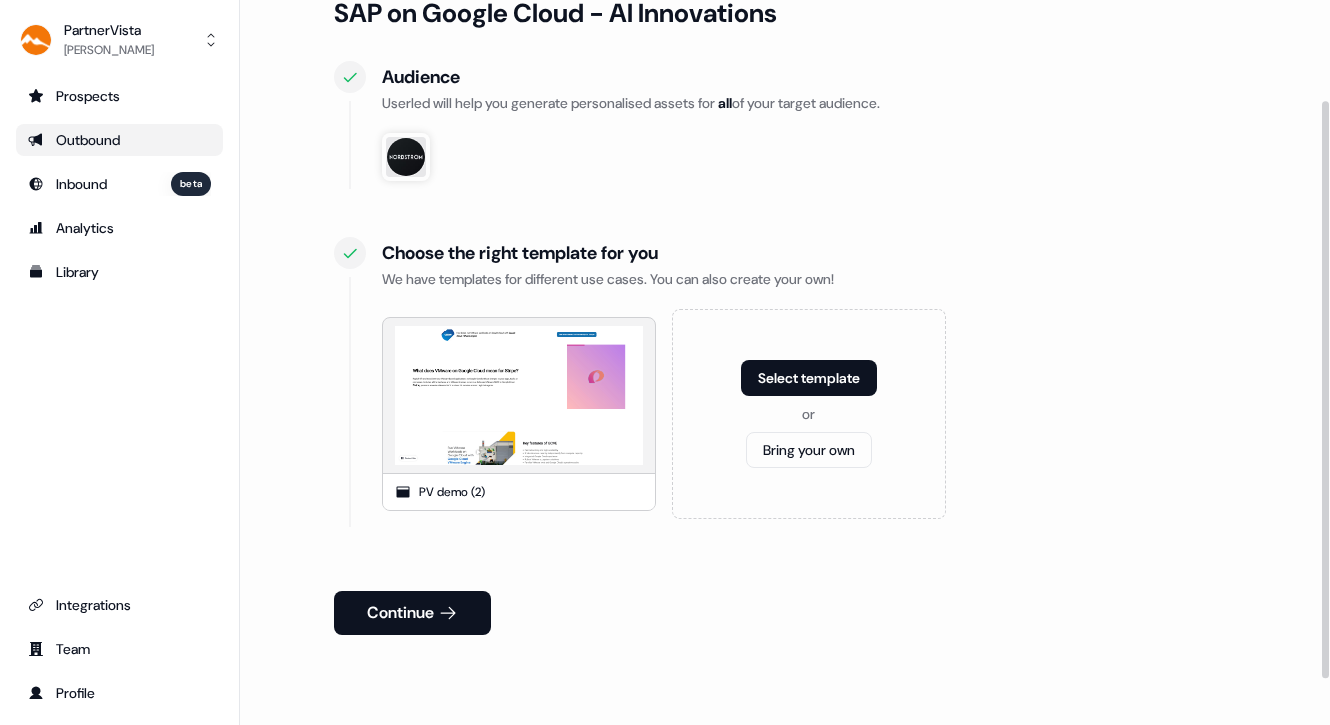 scroll, scrollTop: 126, scrollLeft: 0, axis: vertical 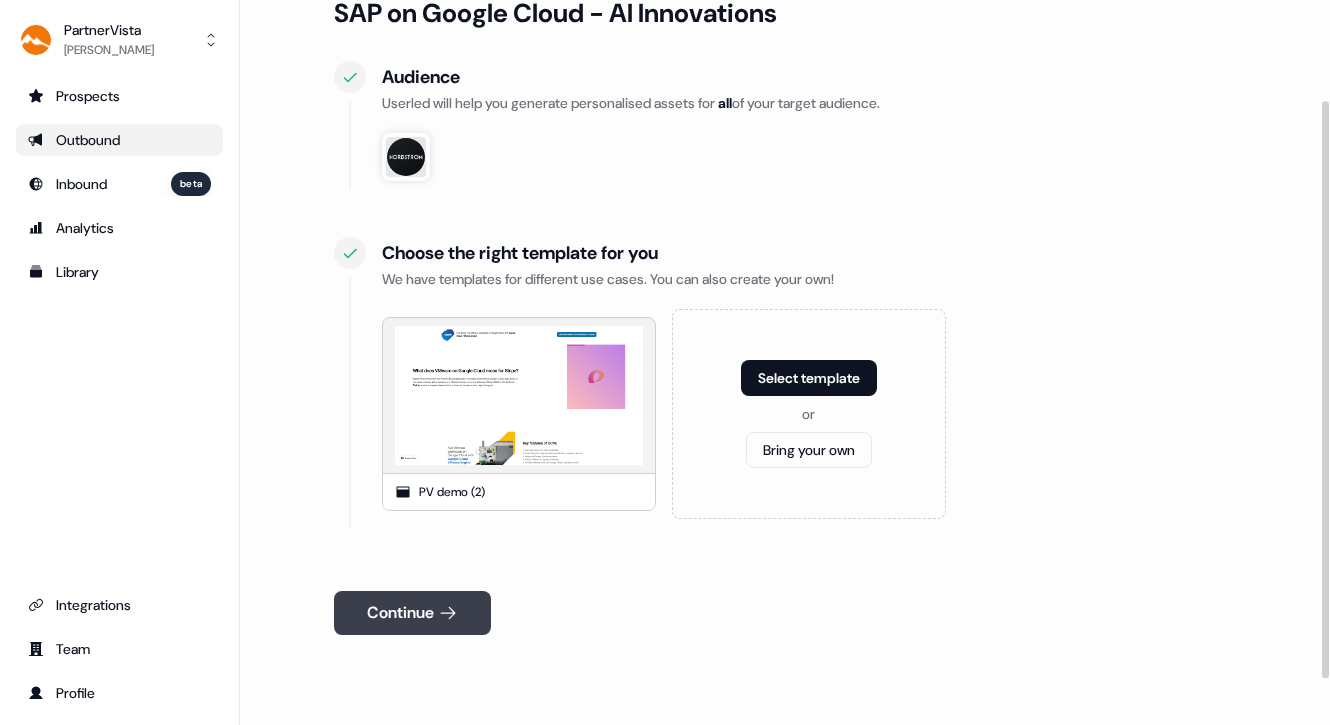 click on "Continue" at bounding box center [412, 613] 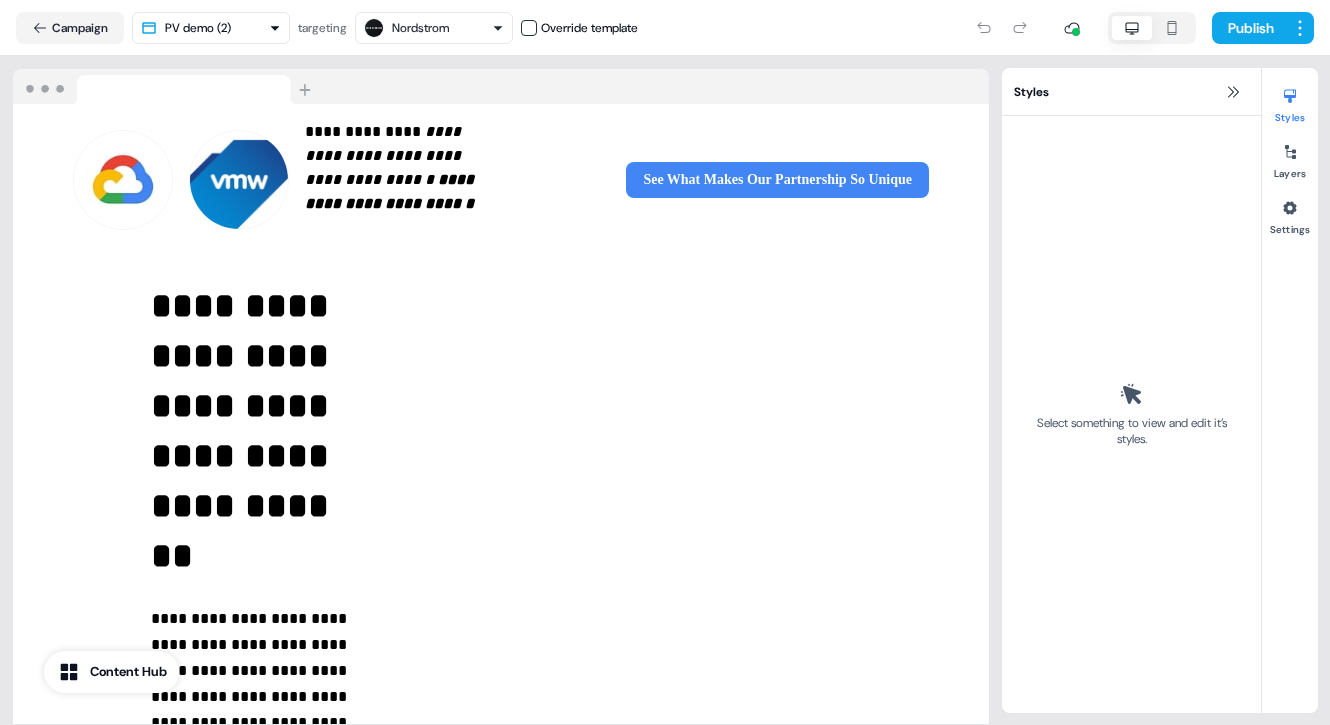 scroll, scrollTop: 0, scrollLeft: 0, axis: both 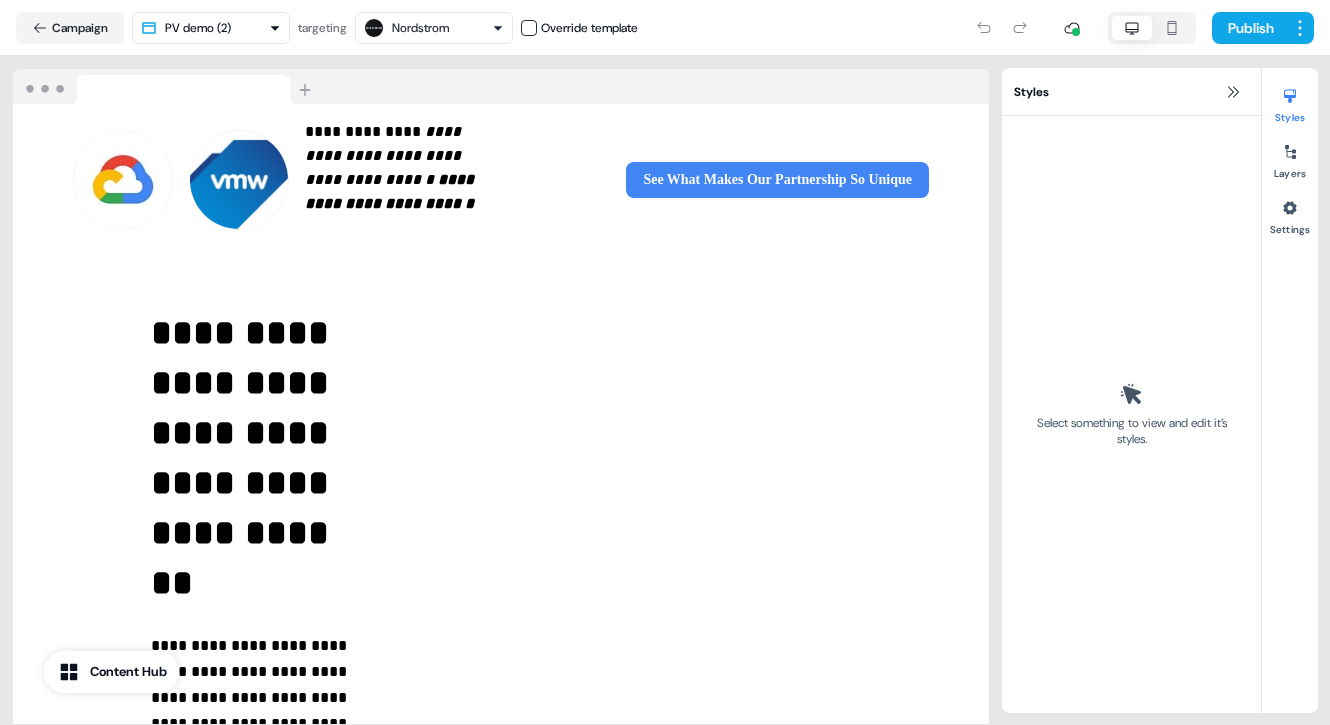 click at bounding box center [166, 87] 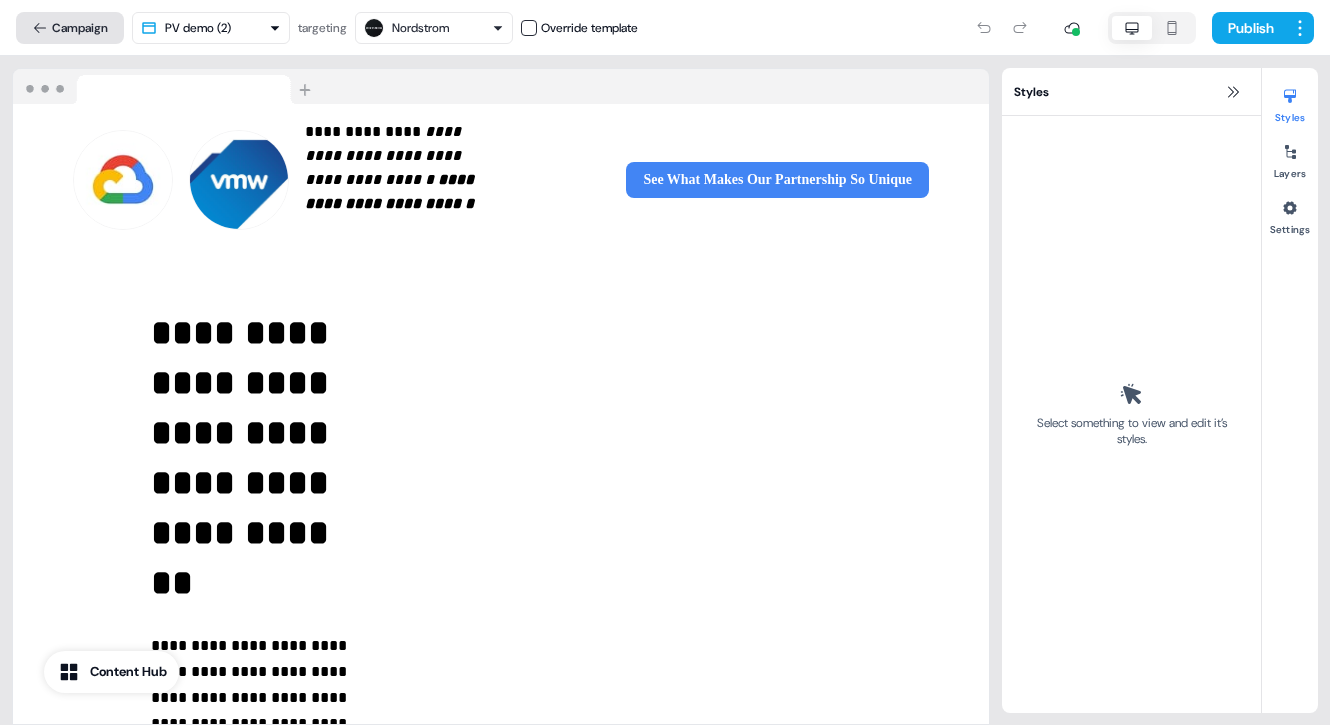 click on "Campaign" at bounding box center [70, 28] 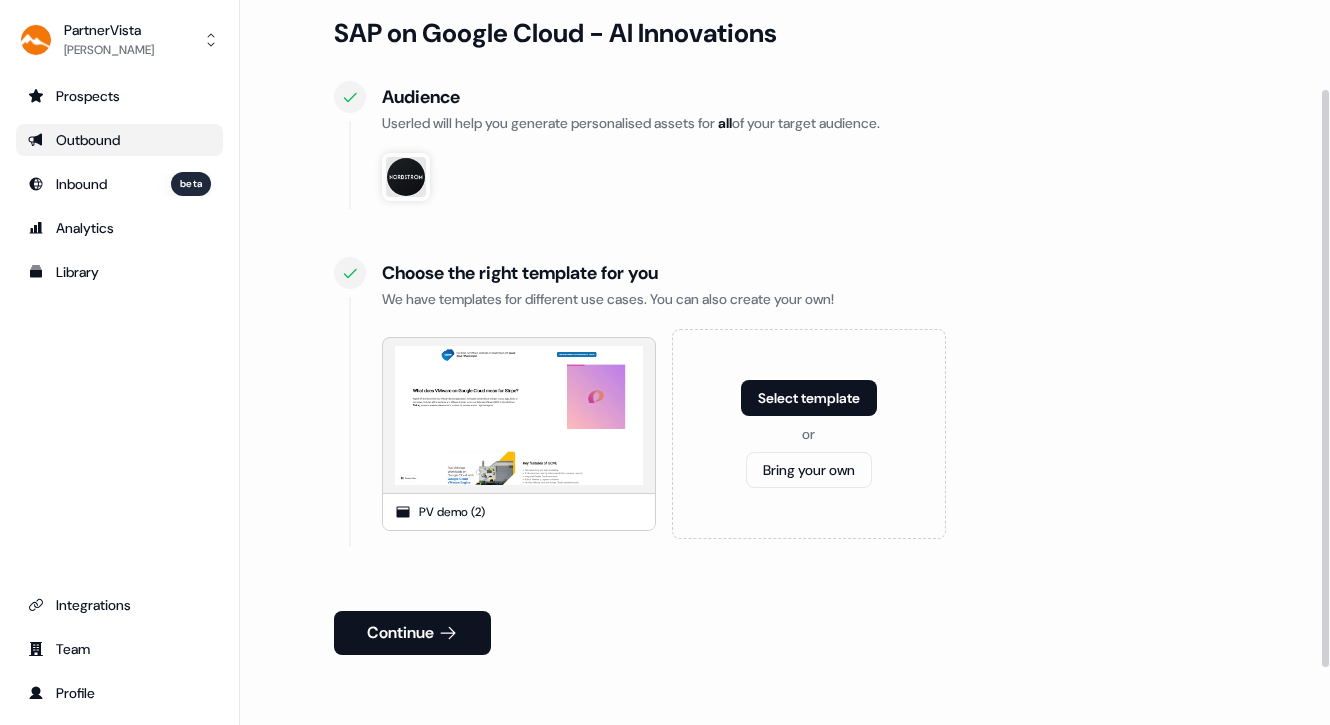scroll, scrollTop: 155, scrollLeft: 0, axis: vertical 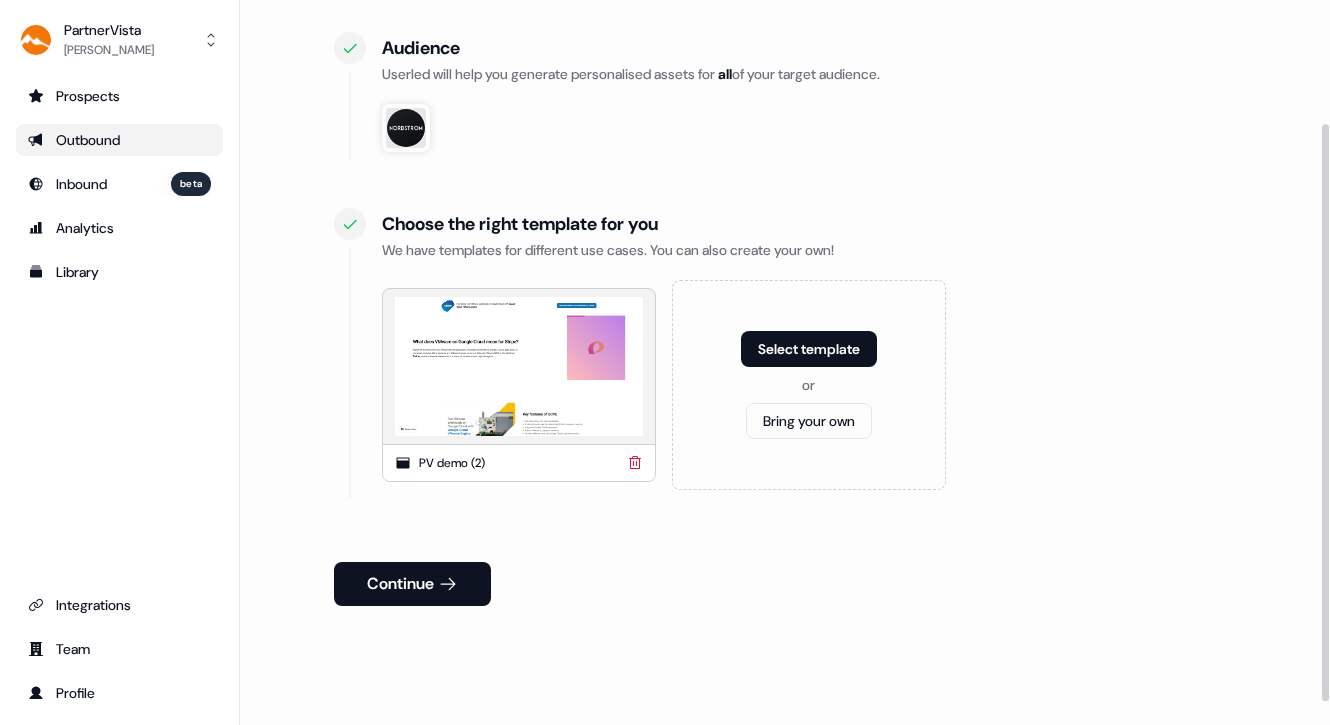 click at bounding box center [519, 367] 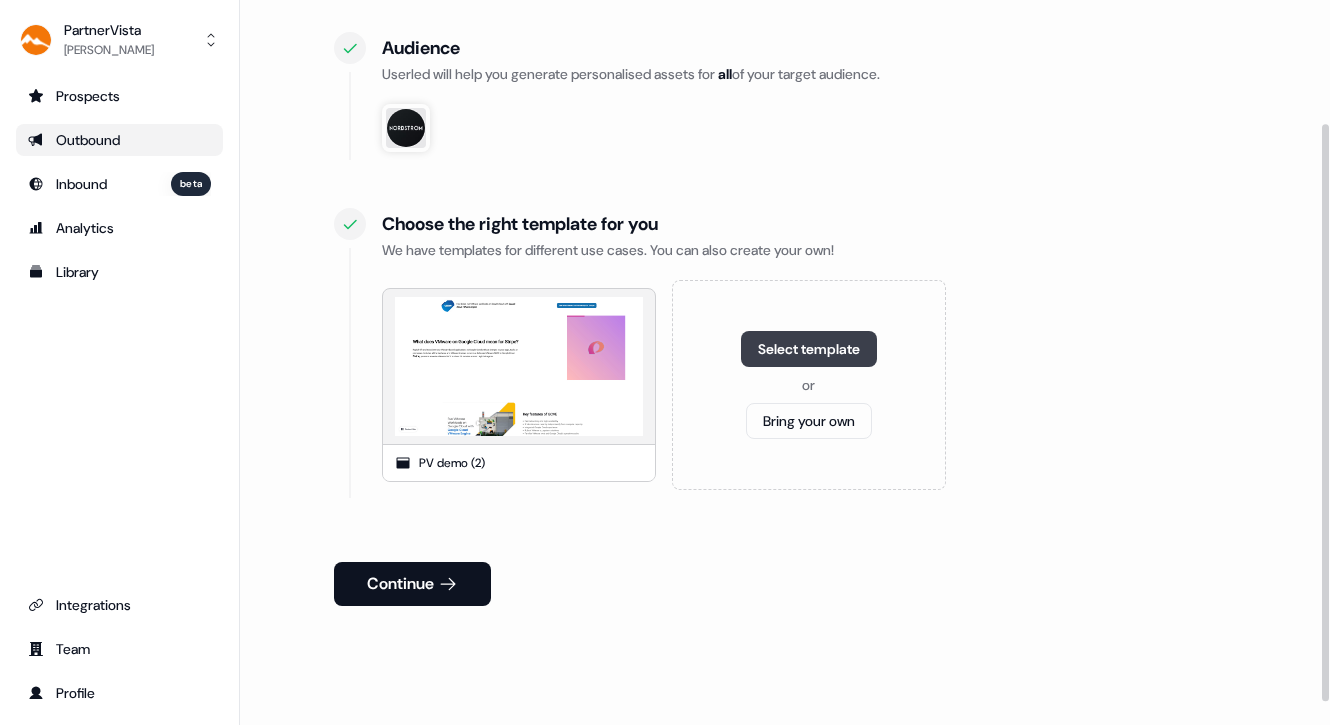 click on "Select template" at bounding box center [809, 349] 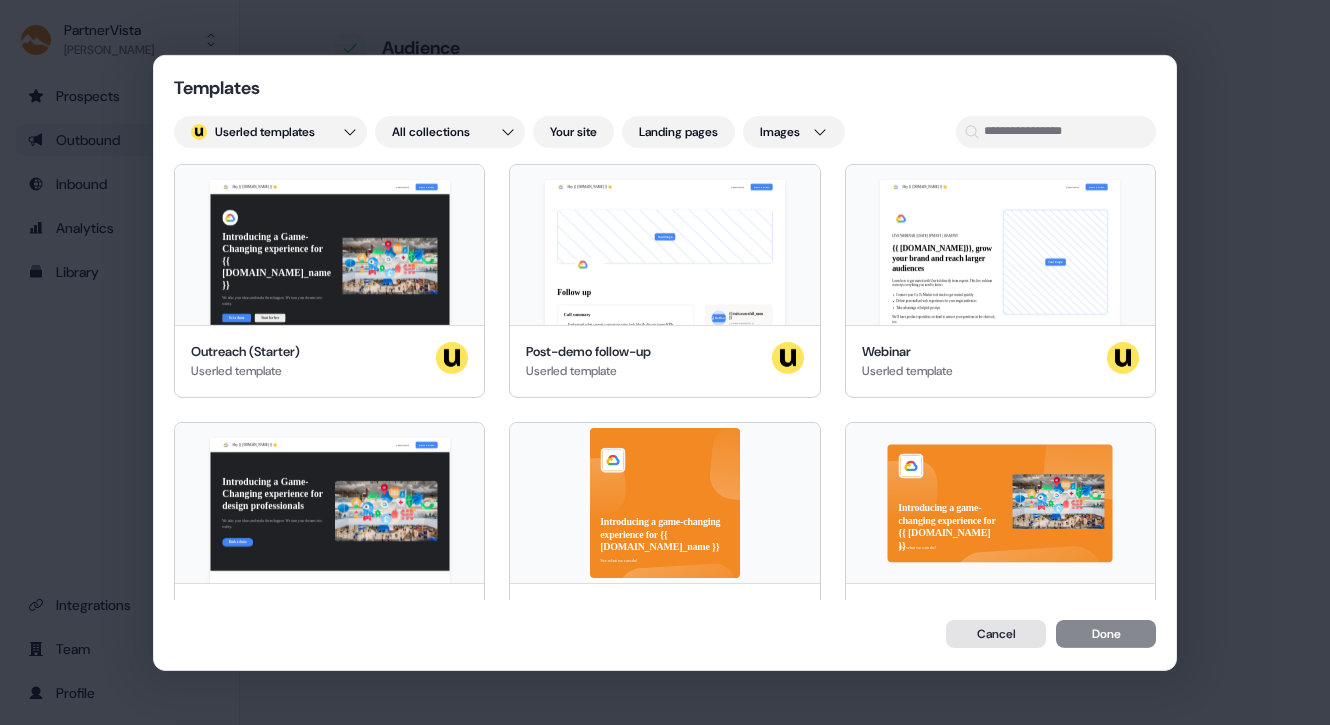 click on "Cancel" at bounding box center [996, 634] 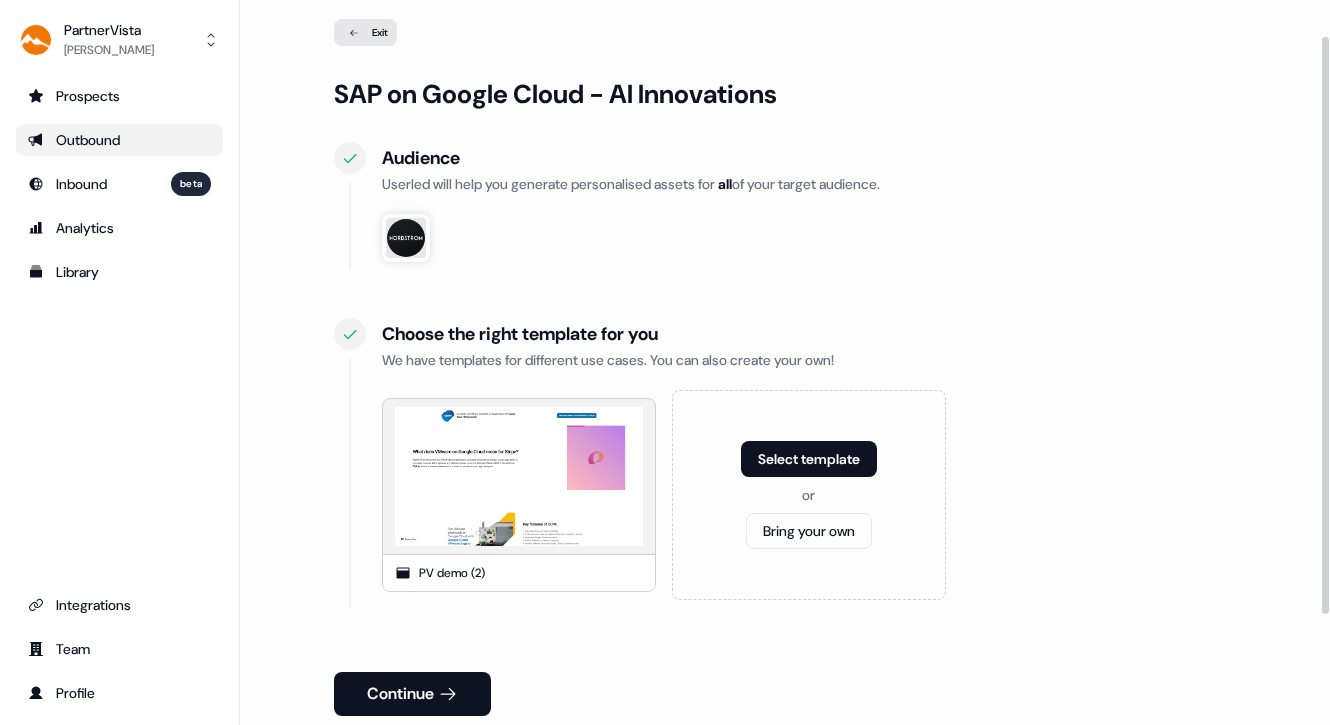 scroll, scrollTop: 0, scrollLeft: 0, axis: both 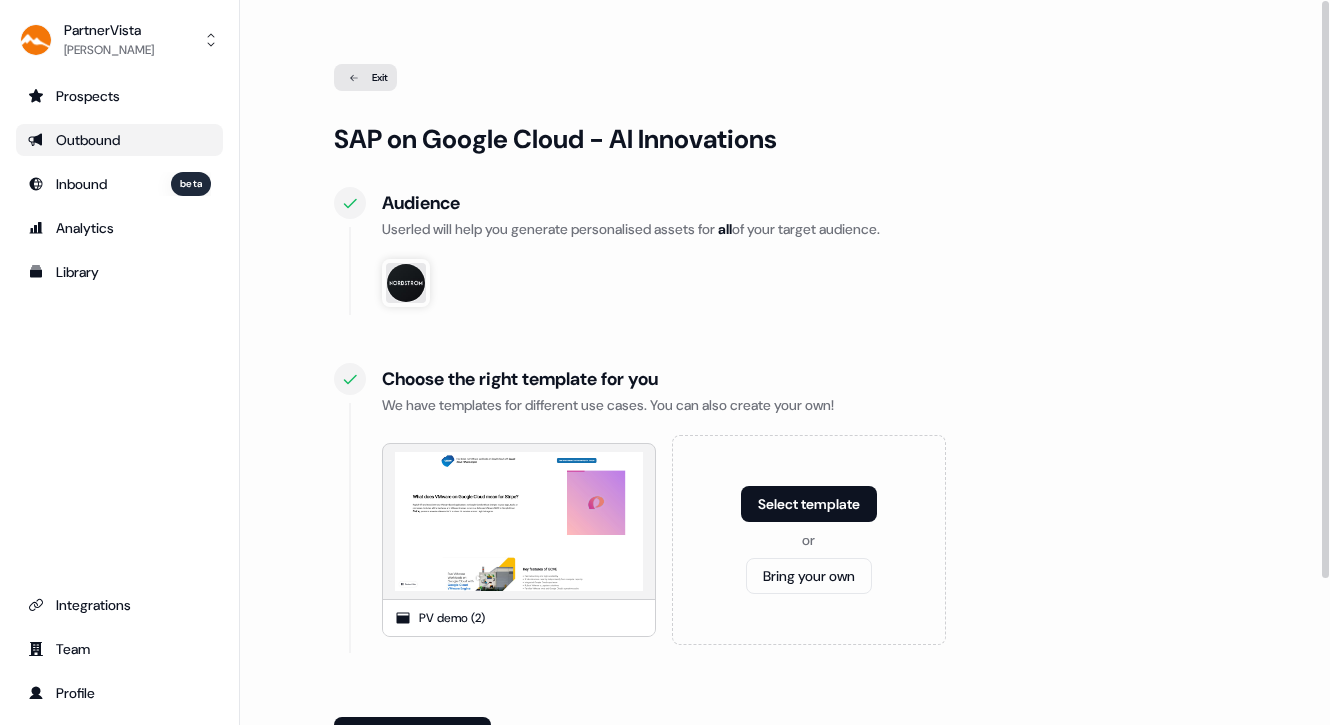 click on "Exit" at bounding box center (365, 77) 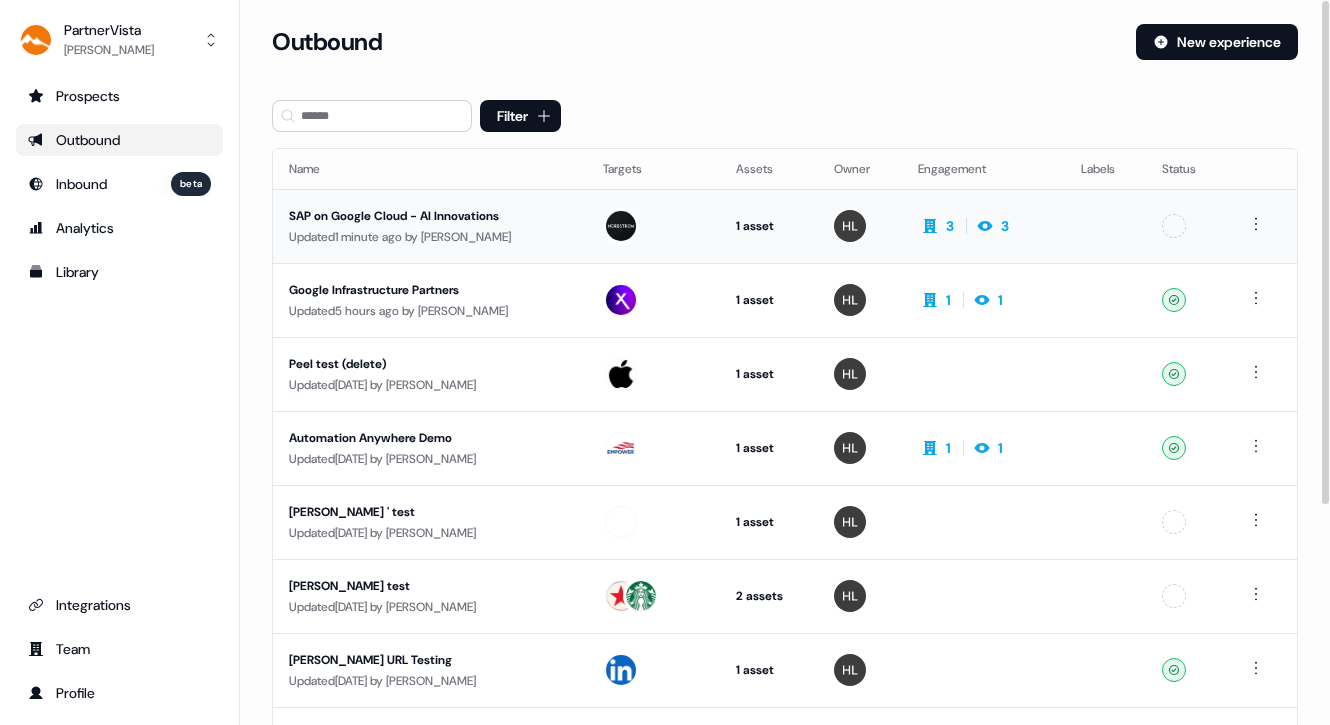 click on "SAP on Google Cloud - AI Innovations" at bounding box center [430, 216] 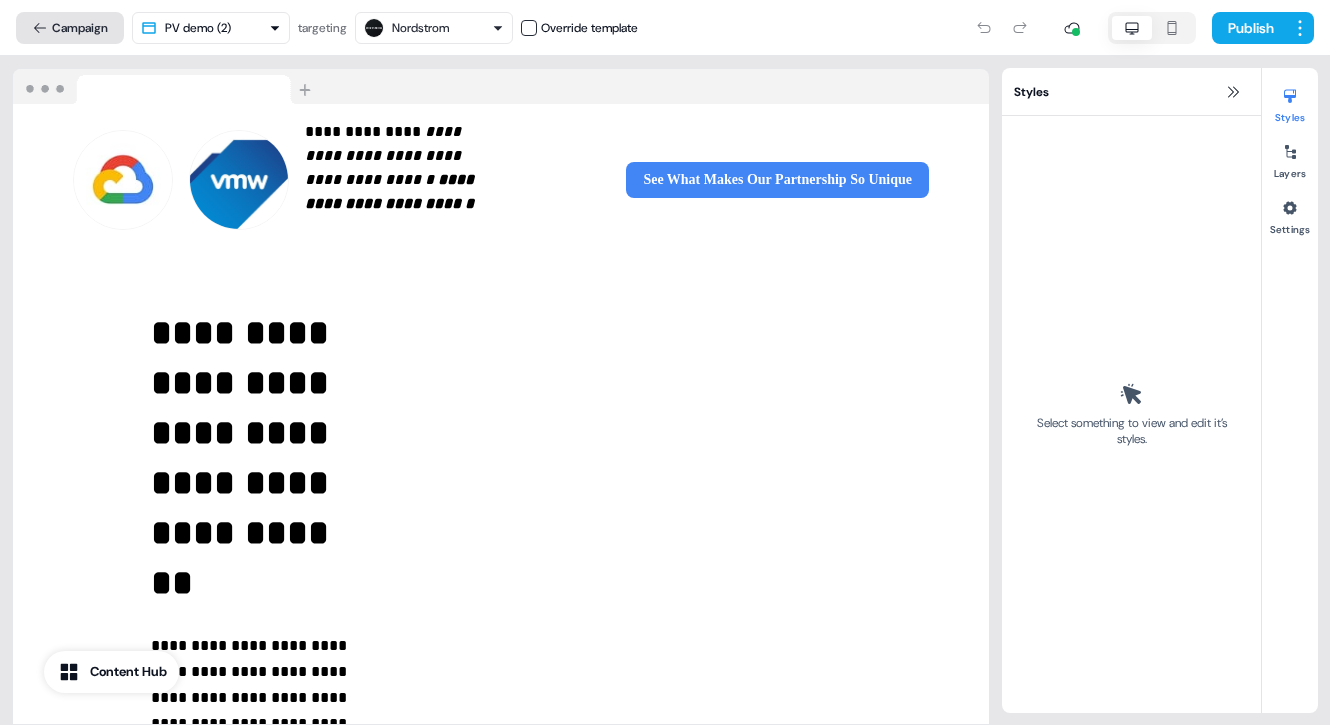 click on "Campaign" at bounding box center [70, 28] 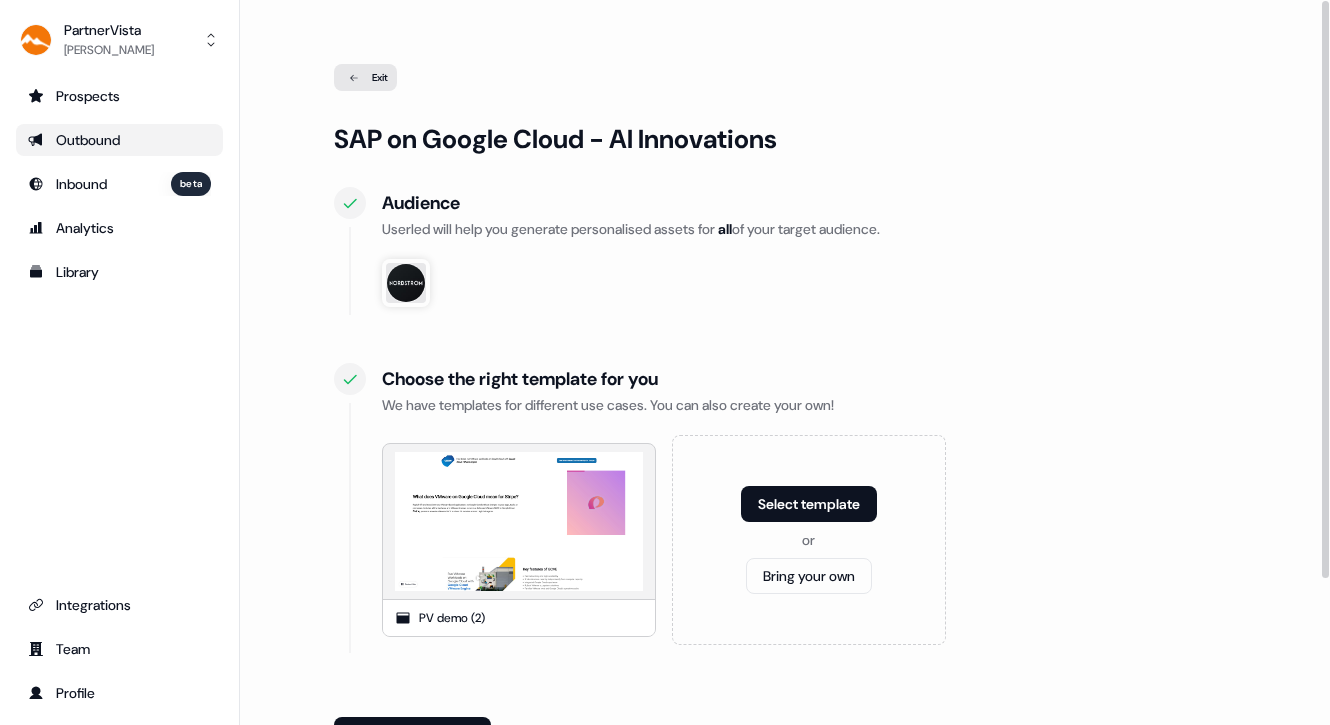 click on "Exit" at bounding box center [365, 77] 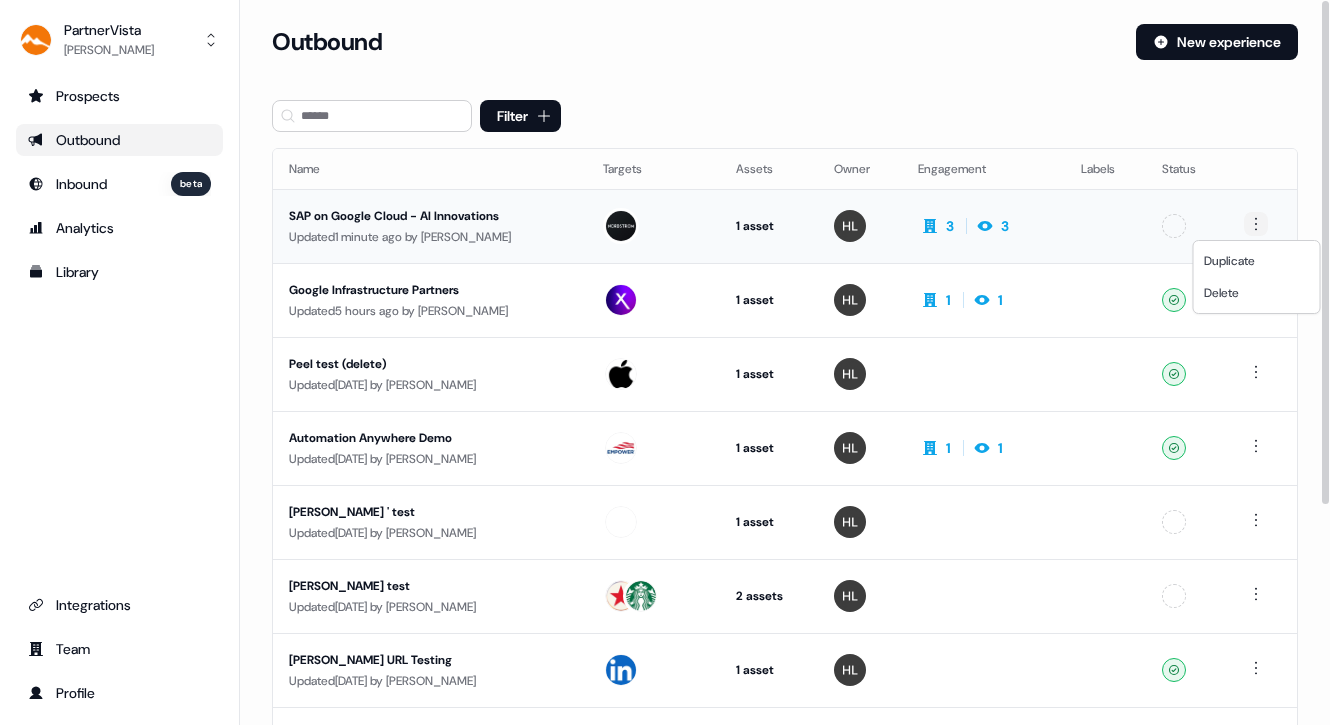 click on "For the best experience switch devices to a bigger screen. Go to Userled.io PartnerVista Hondo Lewis Prospects Outbound Inbound beta Analytics Library   Integrations Team Profile Loading... Outbound New experience Filter Name Targets Assets Owner Engagement Labels Status SAP on Google Cloud - AI Innovations Updated  1 minute ago   by   Hondo Lewis 1   asset Webinar 3 3 Unconfigured Google Infrastructure Partners Updated  5 hours ago   by   Hondo Lewis 1   asset Webinar 1 1 Ready Peel test (delete) Updated  1 day ago   by   Hondo Lewis 1   asset Webinar Ready Automation Anywhere Demo Updated  6 days ago   by   Hondo Lewis 1   asset Webinar 1 1 Ready Ryan ' test Updated  6 days ago   by   Hondo Lewis 1   asset Webinar Unconfigured Ryan PV test Updated  6 days ago   by   Hondo Lewis 2   assets Webinar, Webinar Unconfigured Ryan URL Testing Updated  6 days ago   by   Hondo Lewis 1   asset Webinar Ready Salesforce x EMEA Partners Updated  20 days ago   by   Hondo Lewis 1   asset Webinar Ready Updated    by" at bounding box center (665, 362) 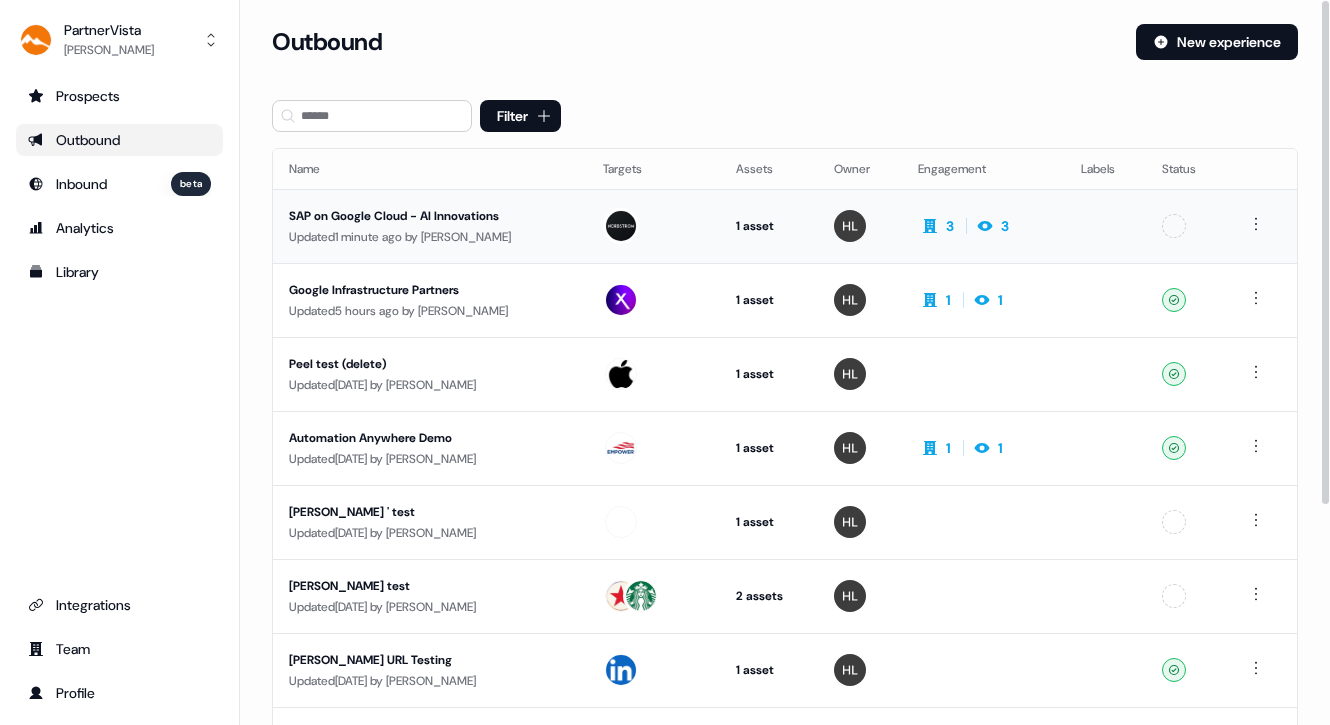 click on "SAP on Google Cloud - AI Innovations" at bounding box center (430, 216) 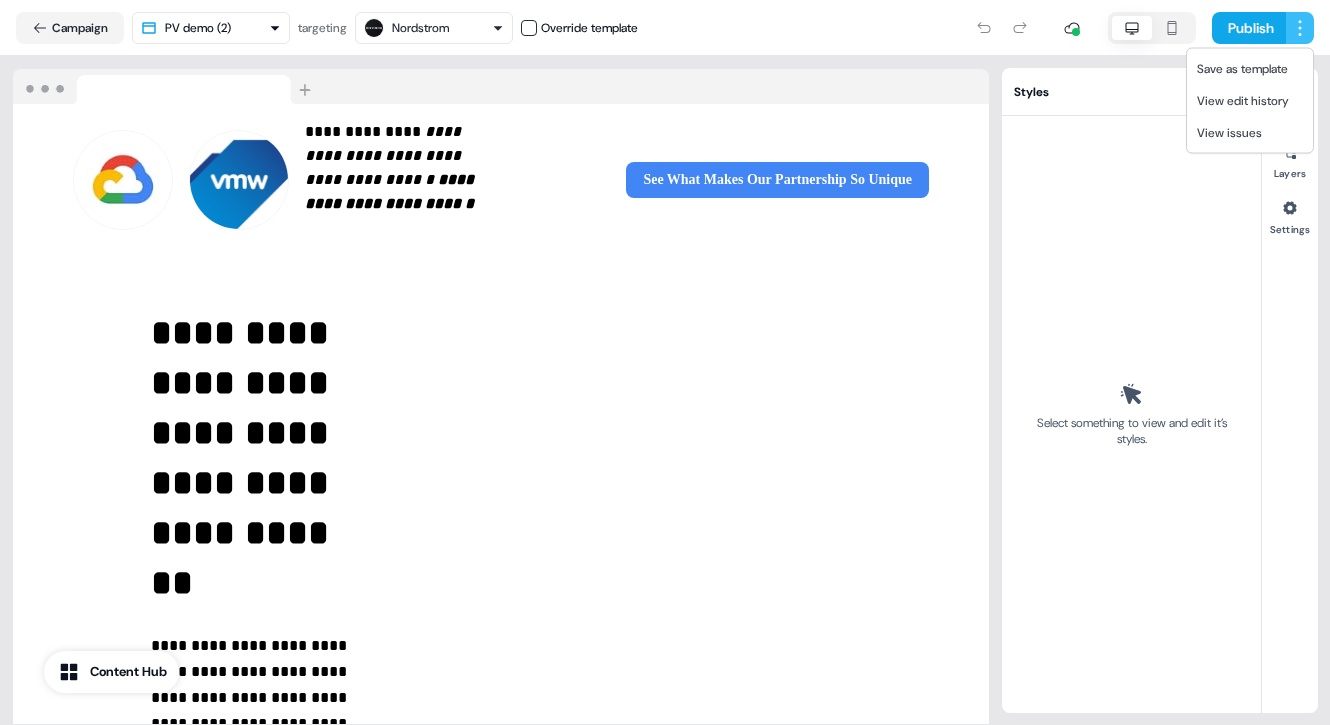 click on "**********" at bounding box center [665, 362] 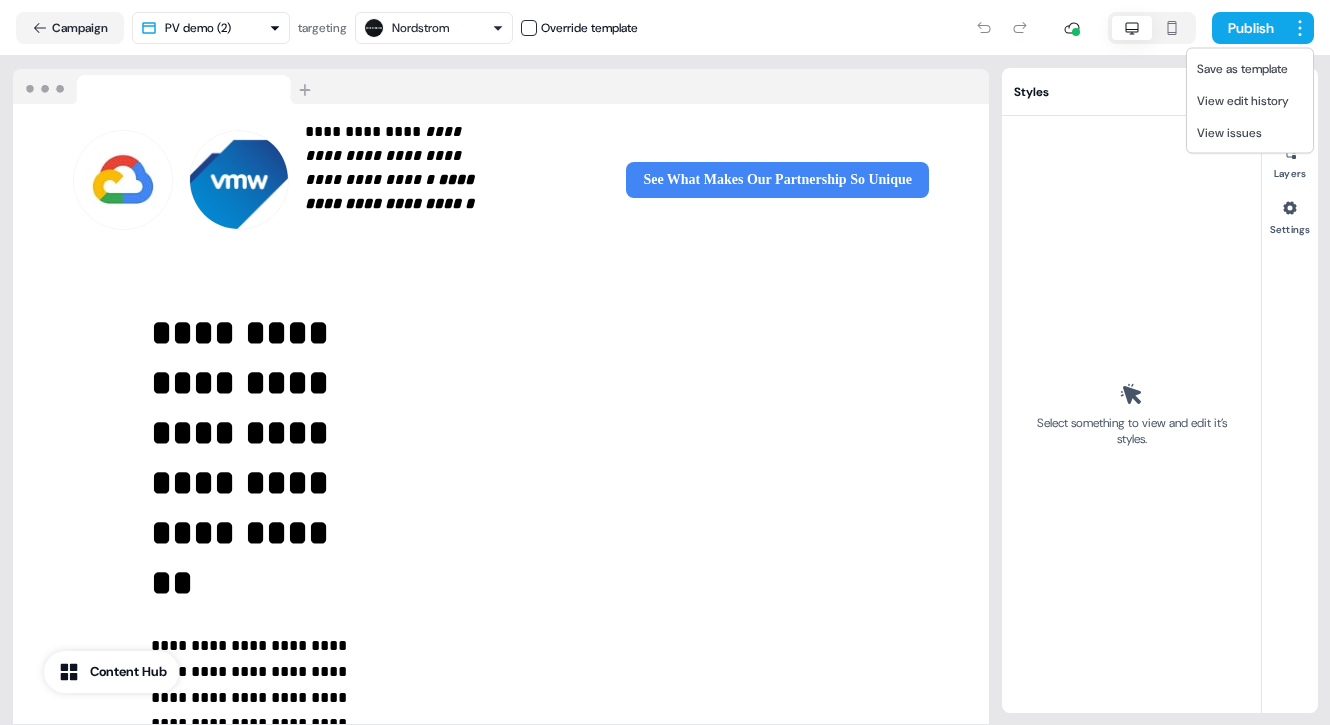 click on "**********" at bounding box center (665, 362) 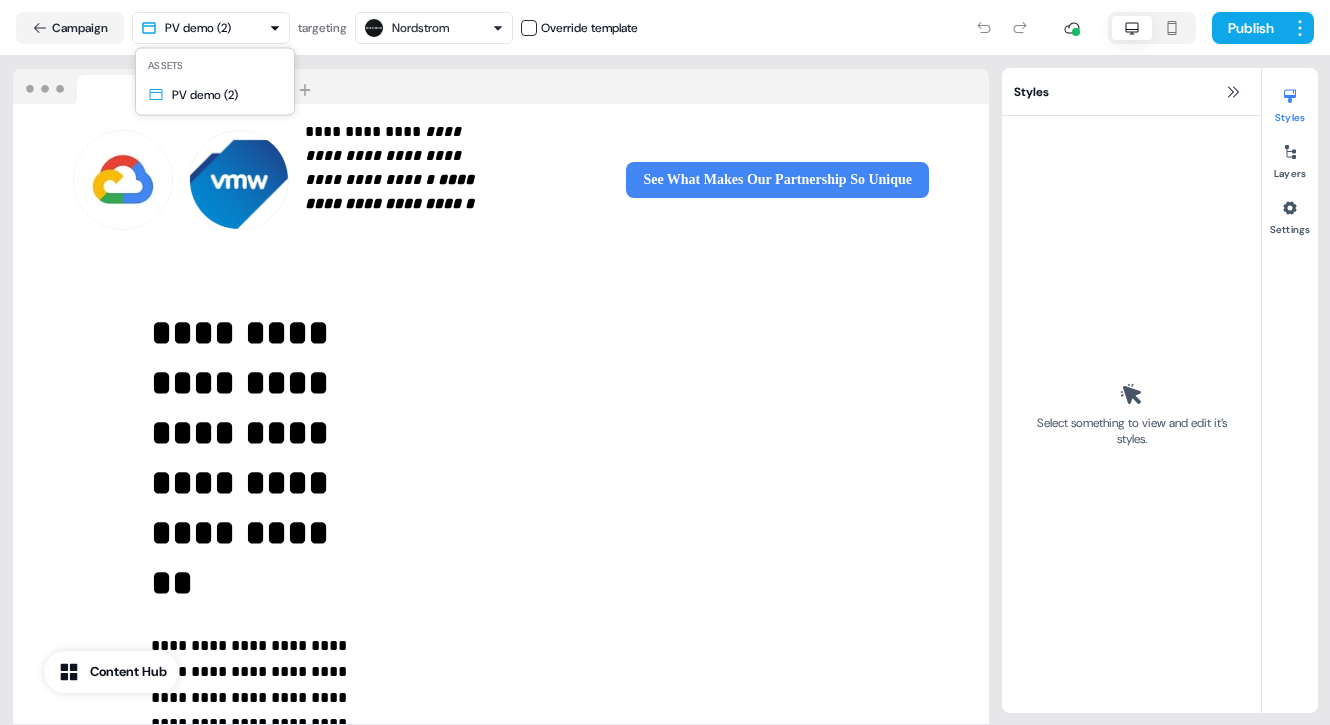 click on "**********" at bounding box center (665, 362) 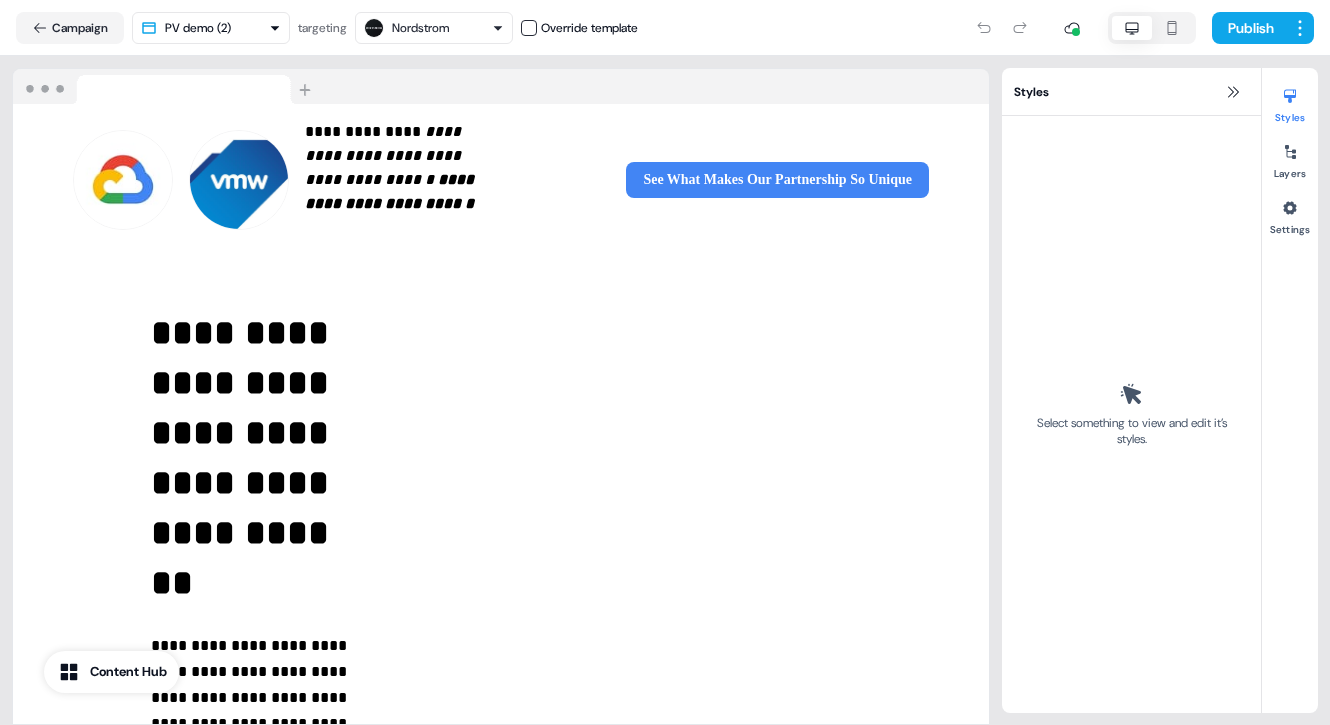click on "**********" at bounding box center (665, 362) 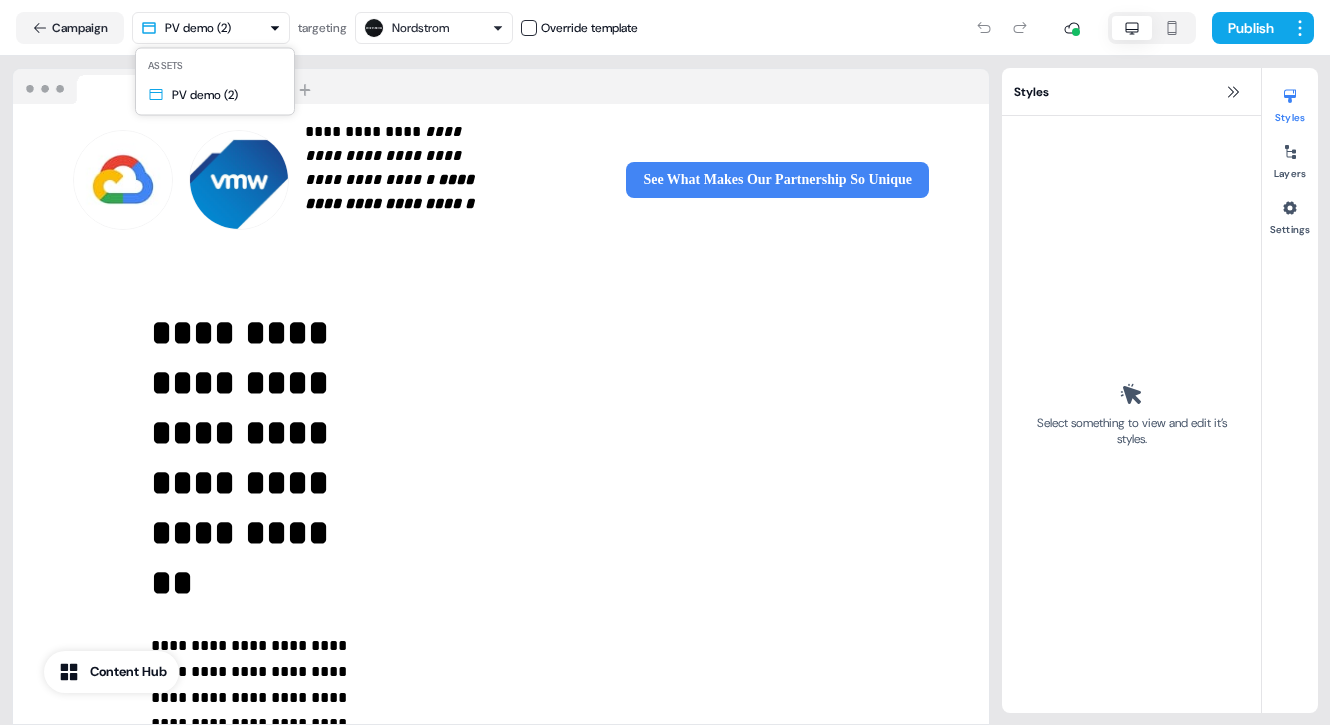 click on "**********" at bounding box center (665, 362) 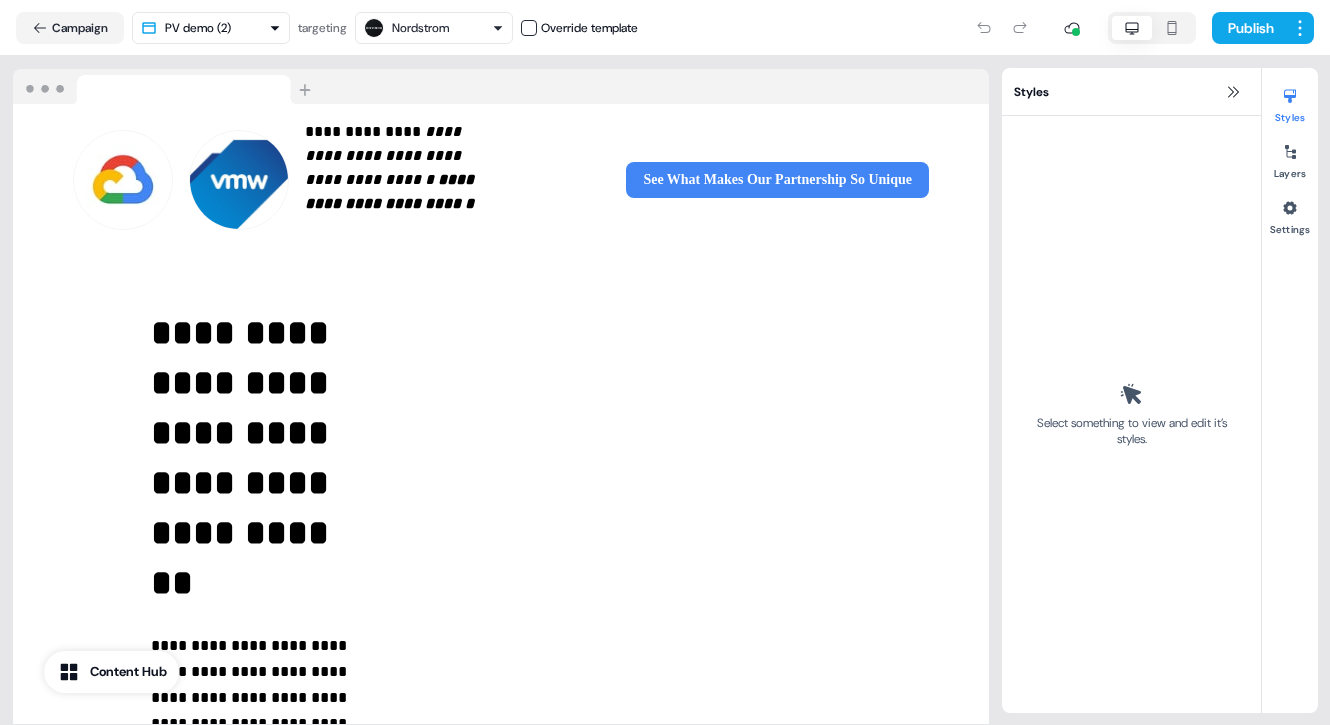 click on "**********" at bounding box center [665, 362] 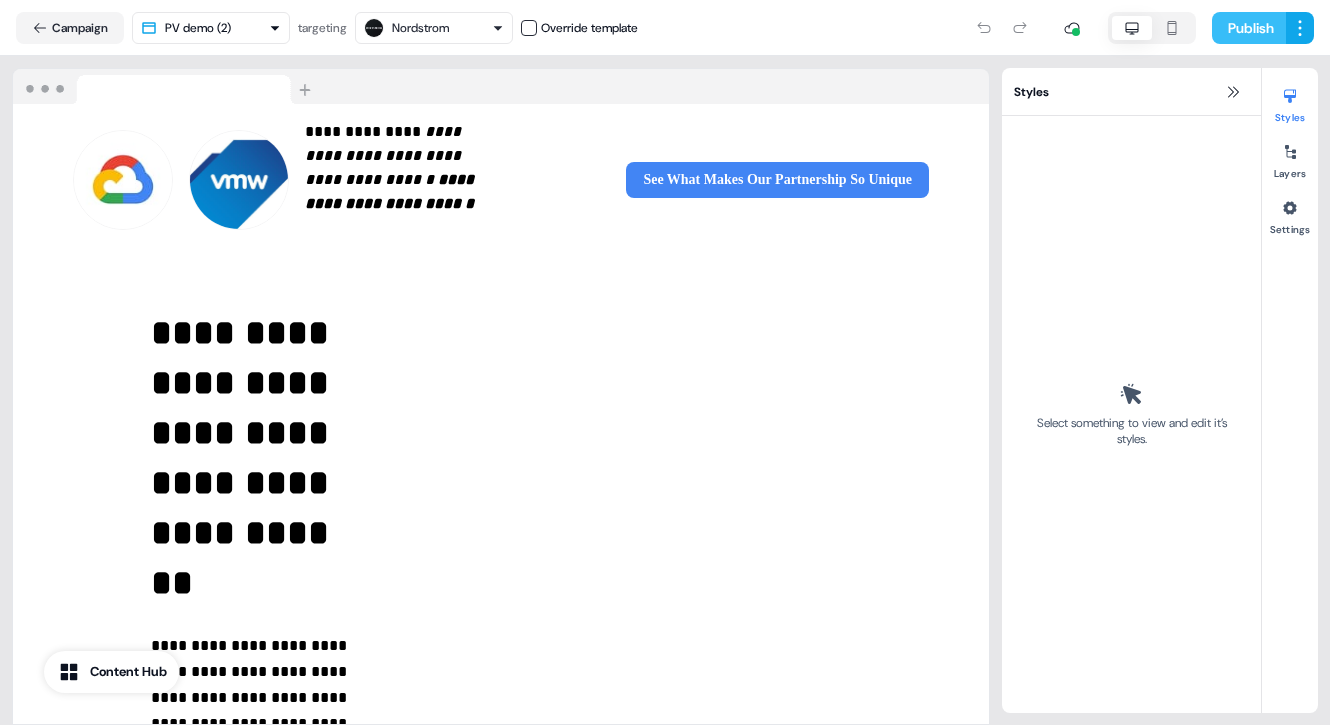 click on "Publish" at bounding box center (1249, 28) 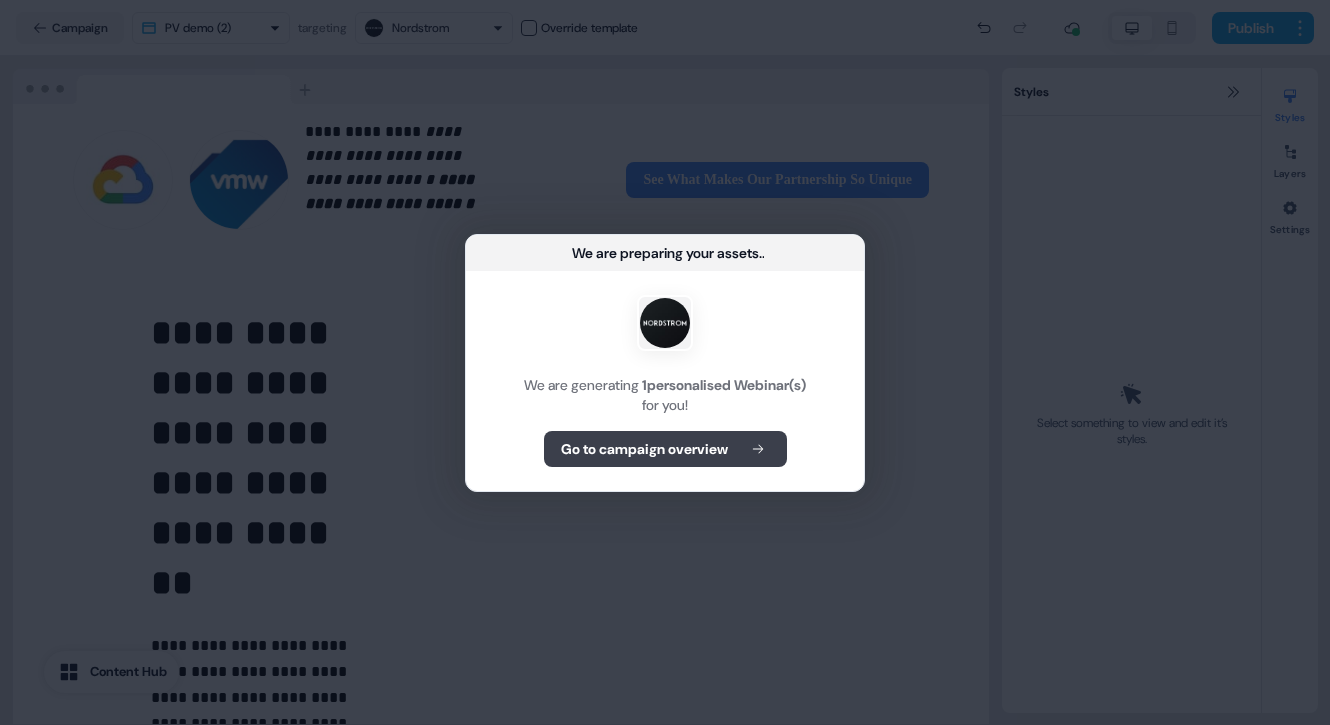 click on "Go to campaign overview" at bounding box center [644, 449] 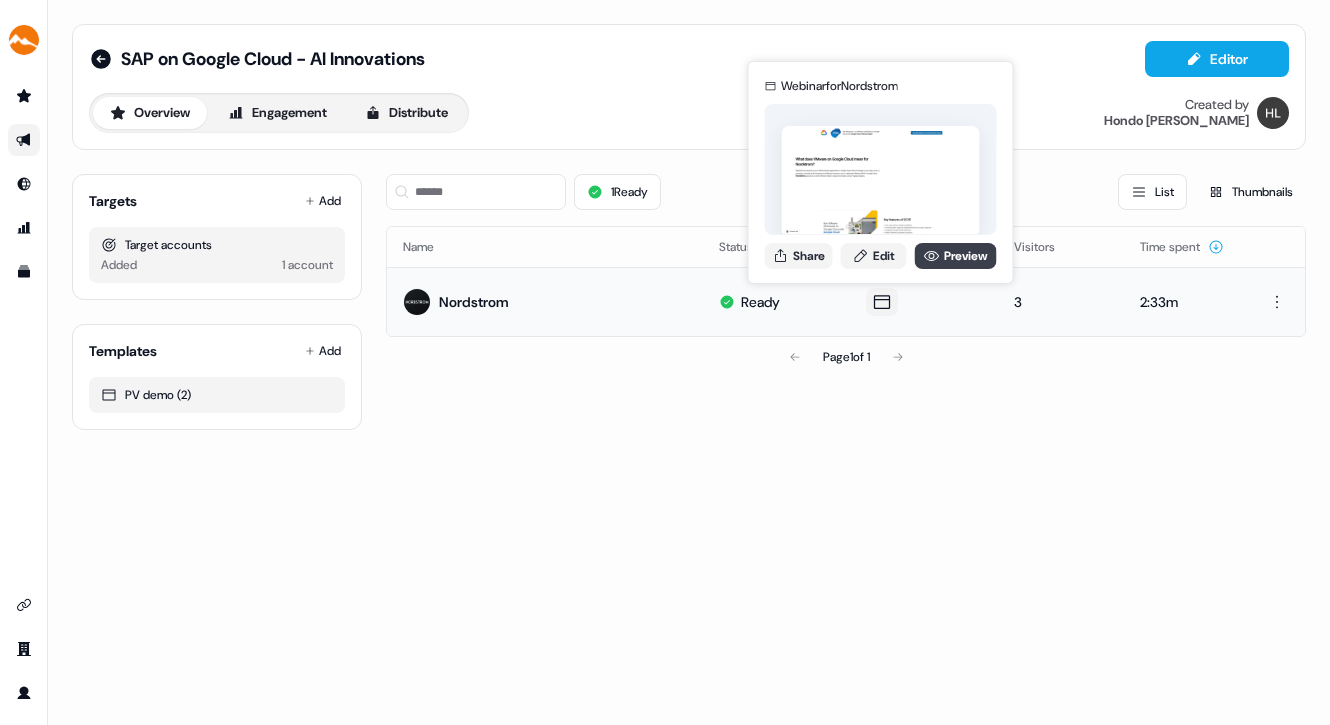 click on "Preview" at bounding box center (956, 256) 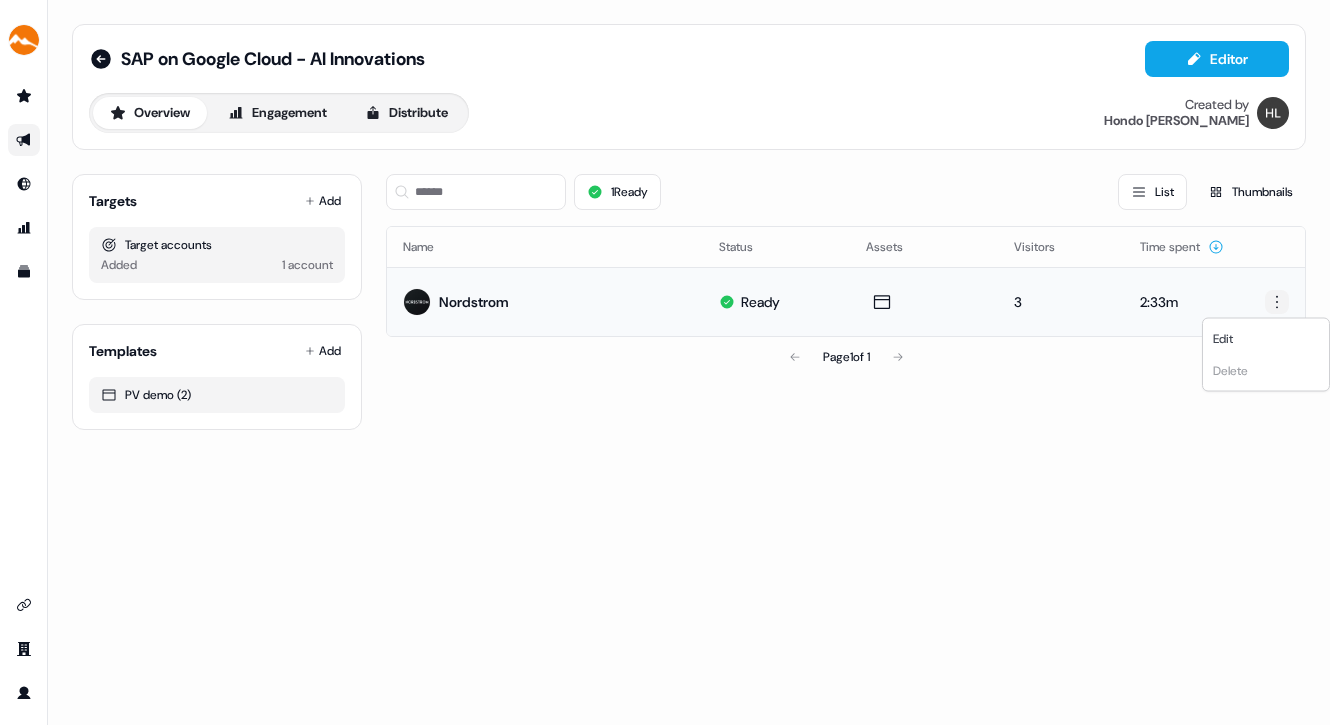click on "For the best experience switch devices to a bigger screen. Go to Userled.io   SAP on Google Cloud - AI Innovations Editor Overview Engagement Distribute Created by Hondo   Lewis Targets Add Target   accounts Added 1   account Templates Add PV demo (2) 1  Ready List Thumbnails Name Status Assets Visitors Time spent Nordstrom Ready 3 2:33m Page  1  of 1 Edit Delete" at bounding box center (665, 362) 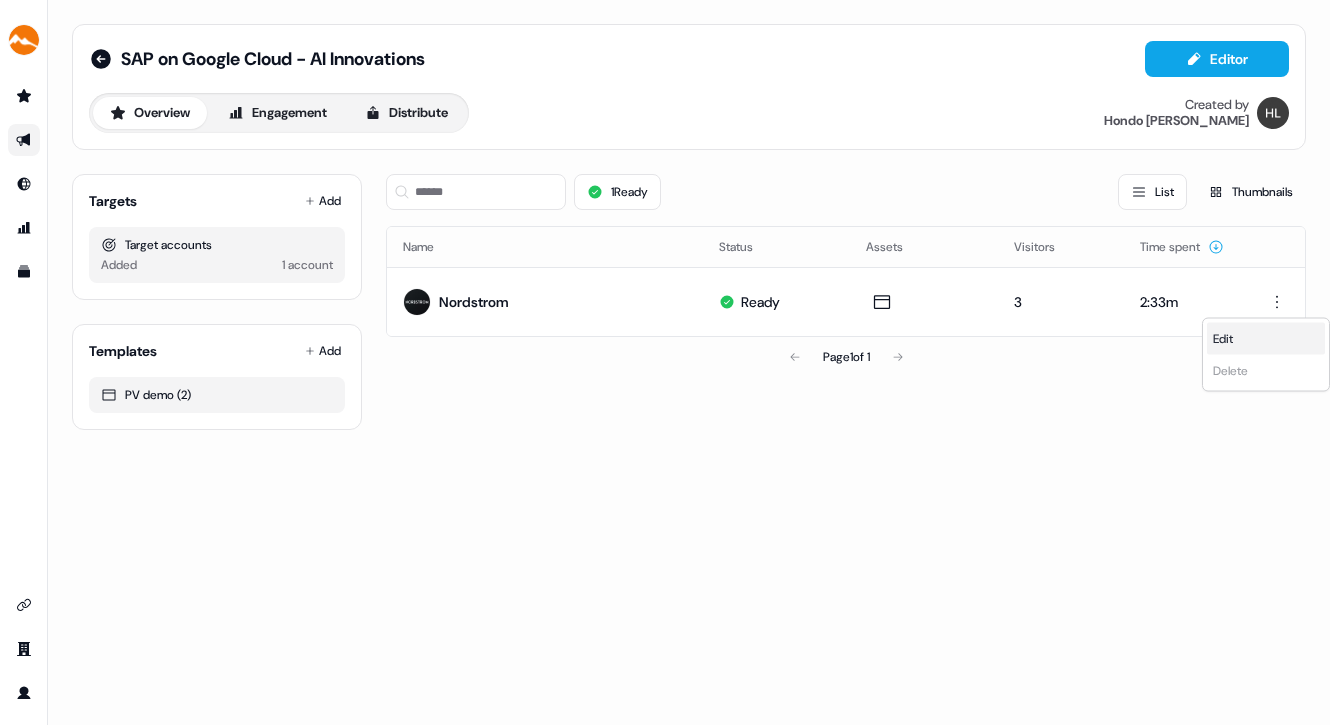 click on "Edit" at bounding box center (1223, 339) 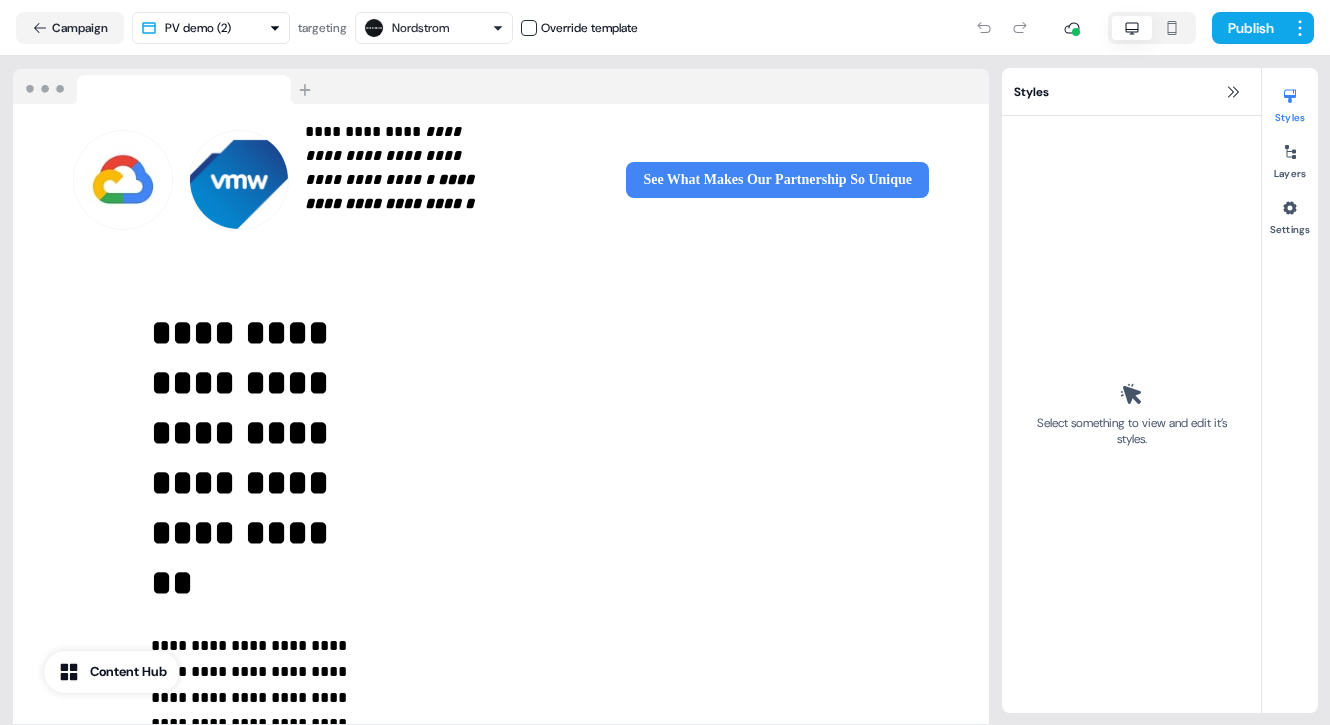 click at bounding box center (1002, 28) 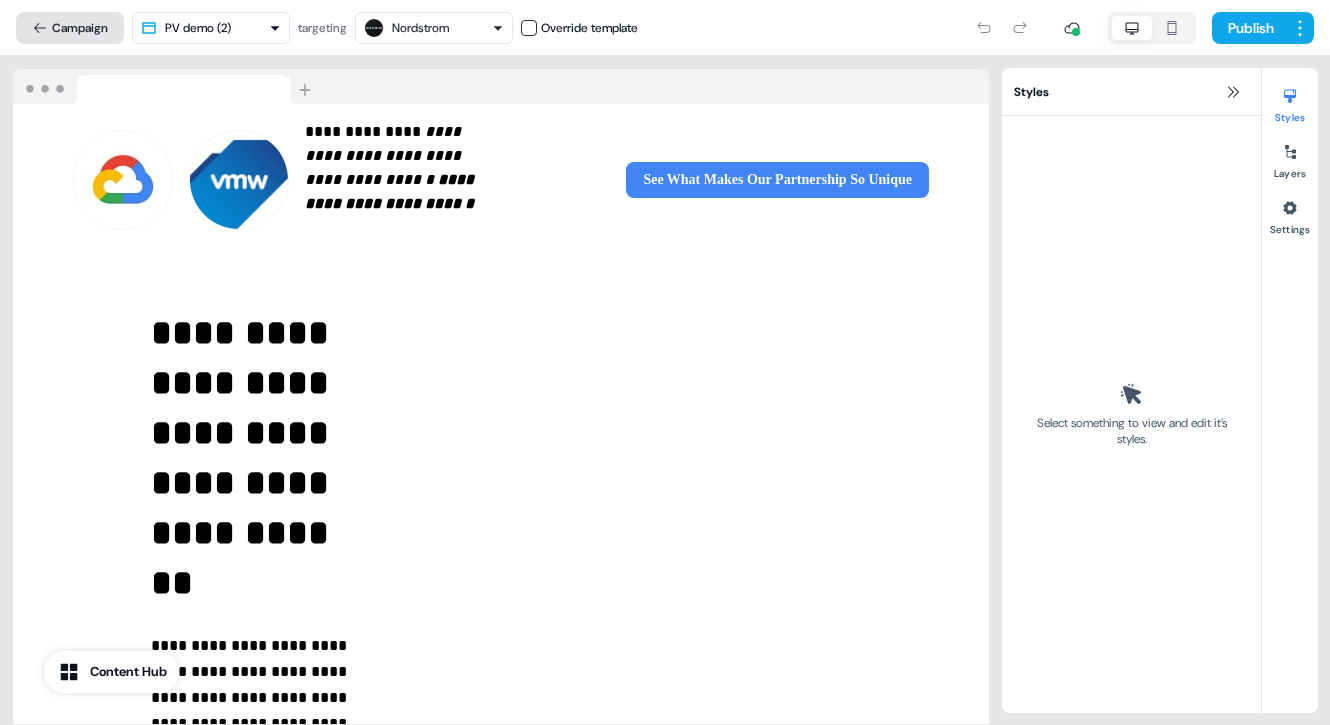 click on "Campaign" at bounding box center (70, 28) 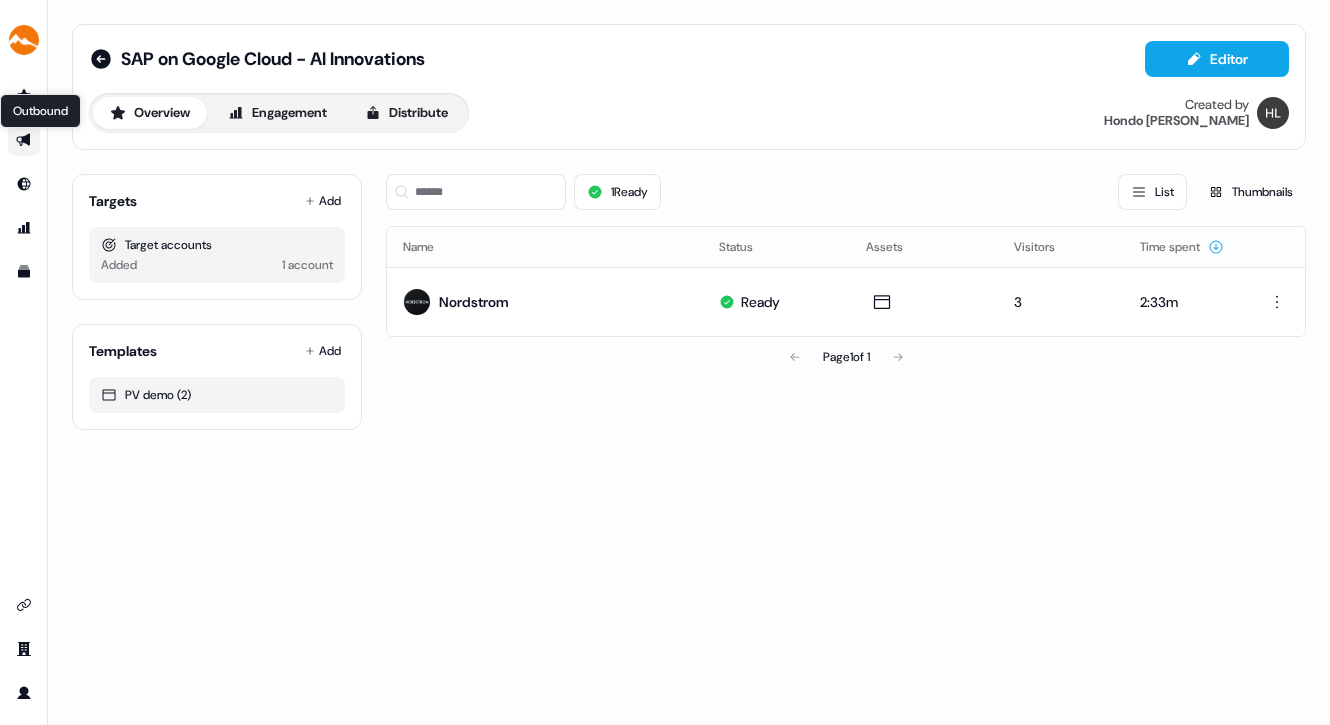 click 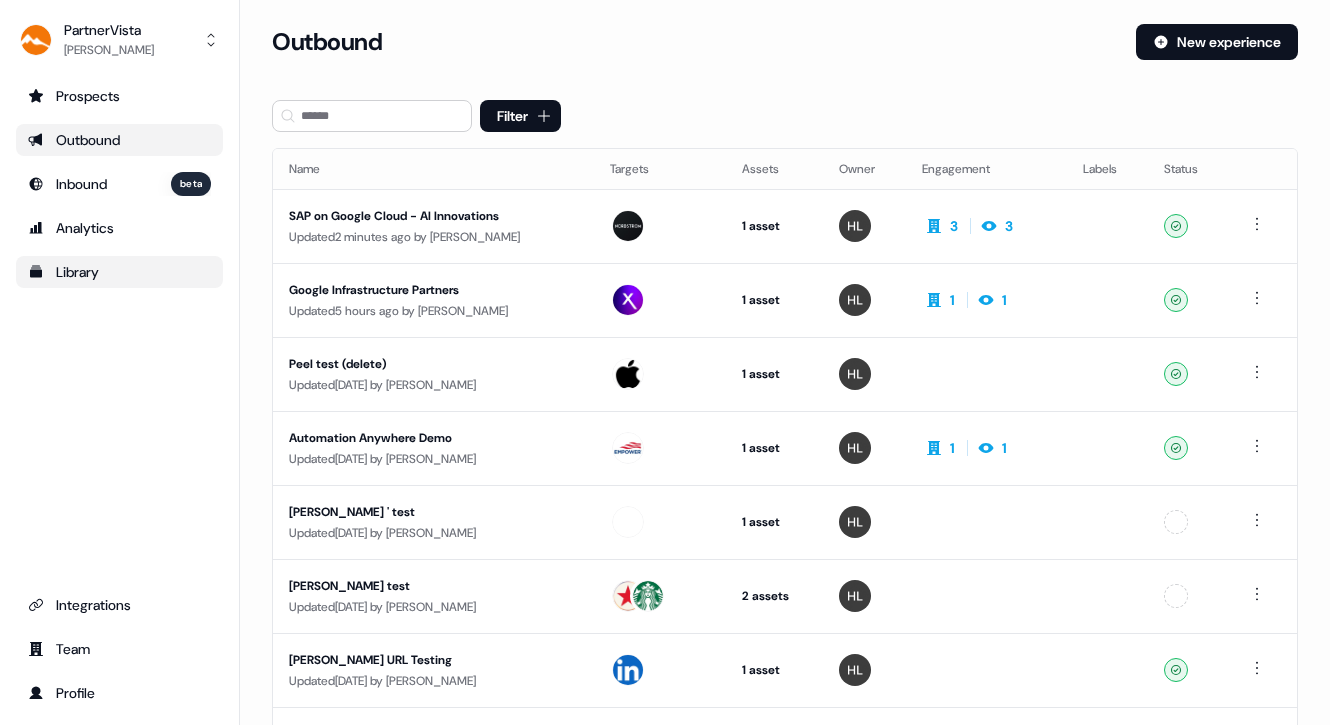 click on "Library" at bounding box center [119, 272] 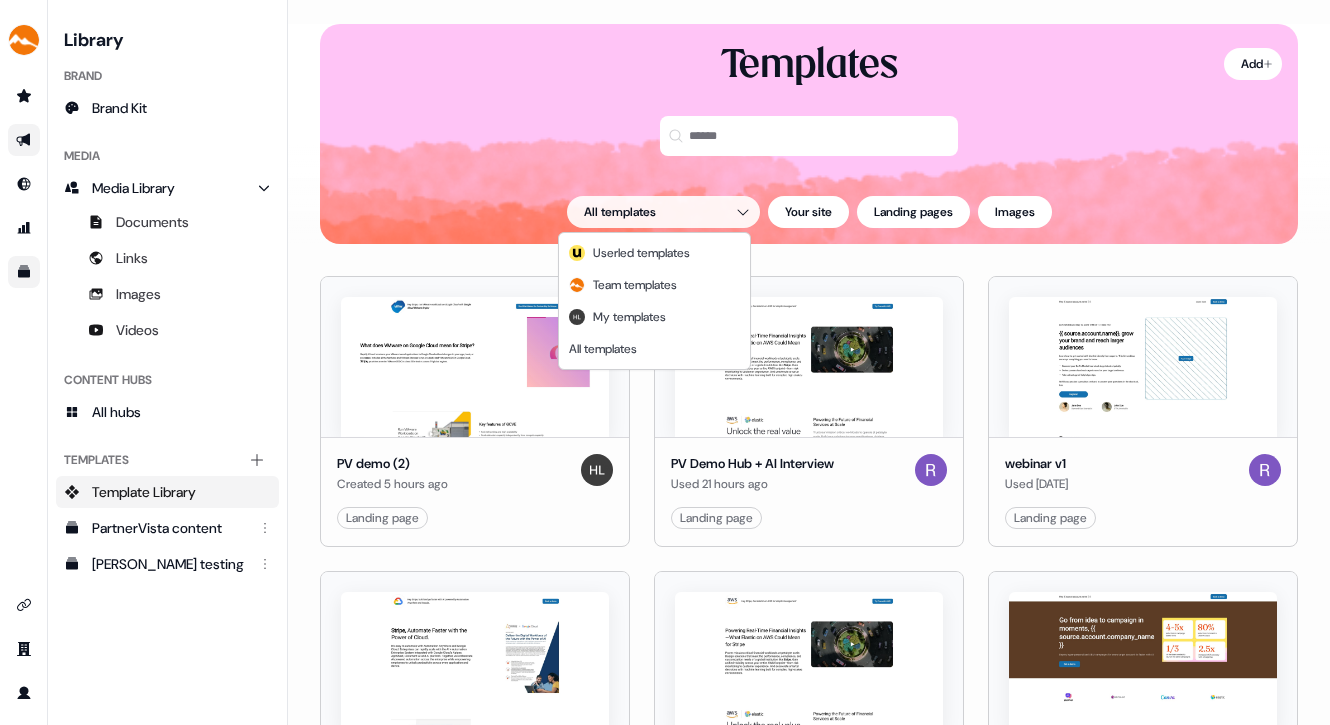 click on "For the best experience switch devices to a bigger screen. Go to Userled.io   Library Brand Brand Kit Media Media Library Documents Links Images Videos Content Hubs All hubs Templates   Add collection Template Library PartnerVista content ryan testing Loading... Add Templates All   templates Your site Landing pages Images PV demo (2) Created 5 hours ago Landing page Edit Use PV Demo Hub + AI Interview Used 21 hours ago Landing page Edit Use webinar v1 Used 1 day ago Landing page Edit Use Pre-text template for Ryan distribution Created 6 days ago Landing page Edit Use PV Demo Hub + AI Interview Copy Created 6 days ago Landing page Edit Use Ryan Updated 12 days ago Landing page Edit Use Partner Demo 1 Used 20 days ago Landing page Edit Use Salesforce Demo Used 1 month ago Landing page Edit Use PartnerVista Demo Used 1 month ago Landing page Edit Use PartnerVista Demo Copy Created 1 month ago Landing page Edit Use Study iFrame template Used 1 month ago Landing page Edit Use Outreach (Starter) Userled template" at bounding box center (665, 362) 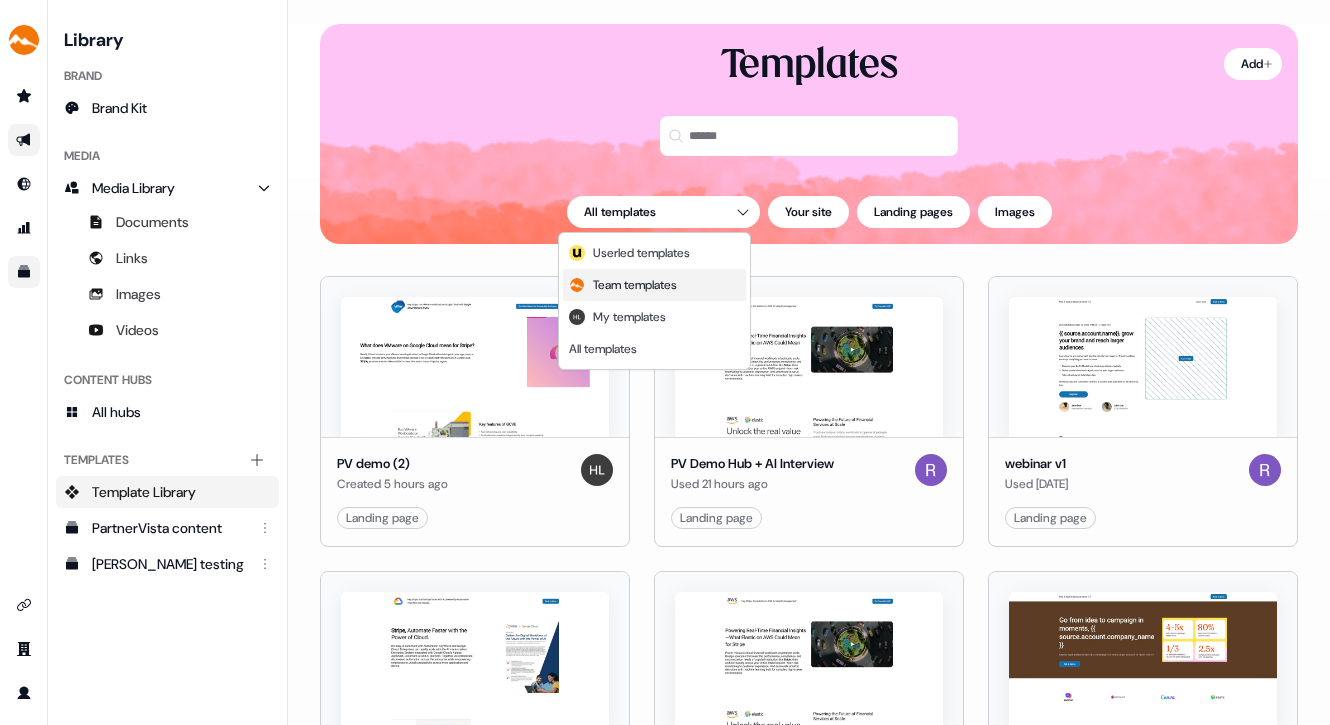 click on "Team templates" at bounding box center [635, 285] 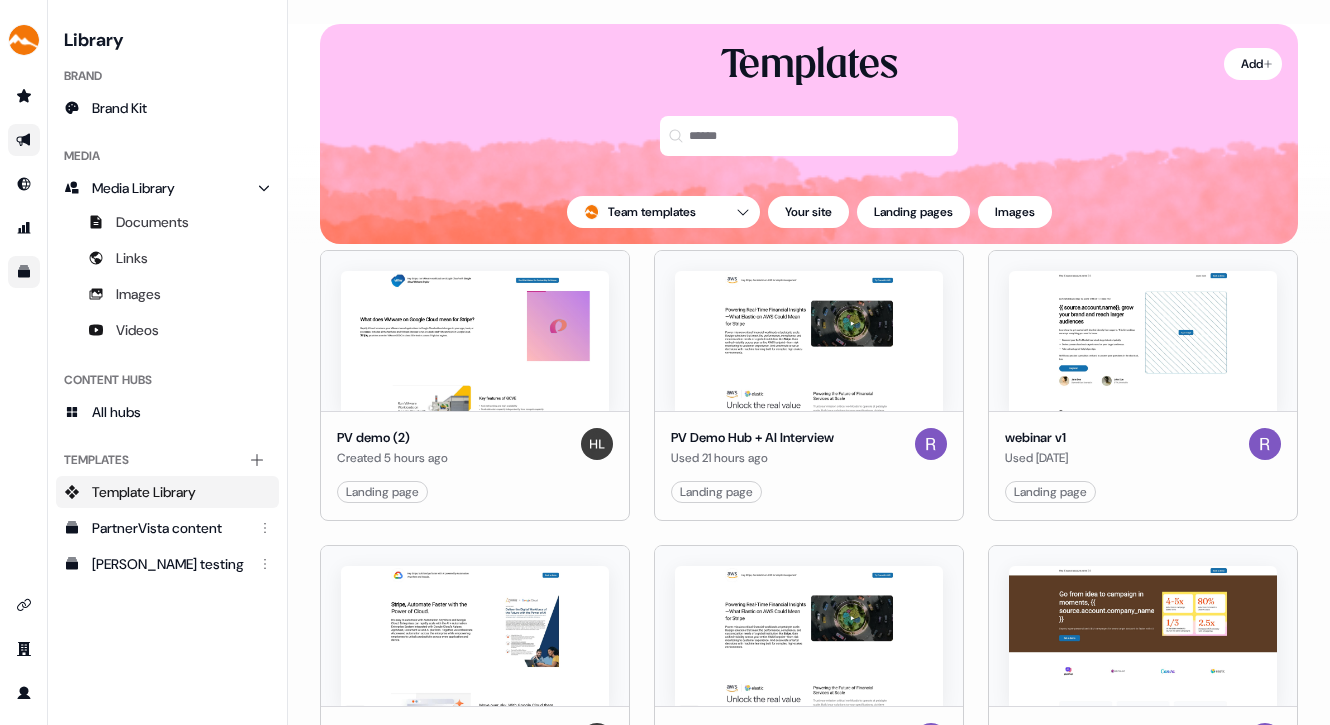 scroll, scrollTop: 0, scrollLeft: 0, axis: both 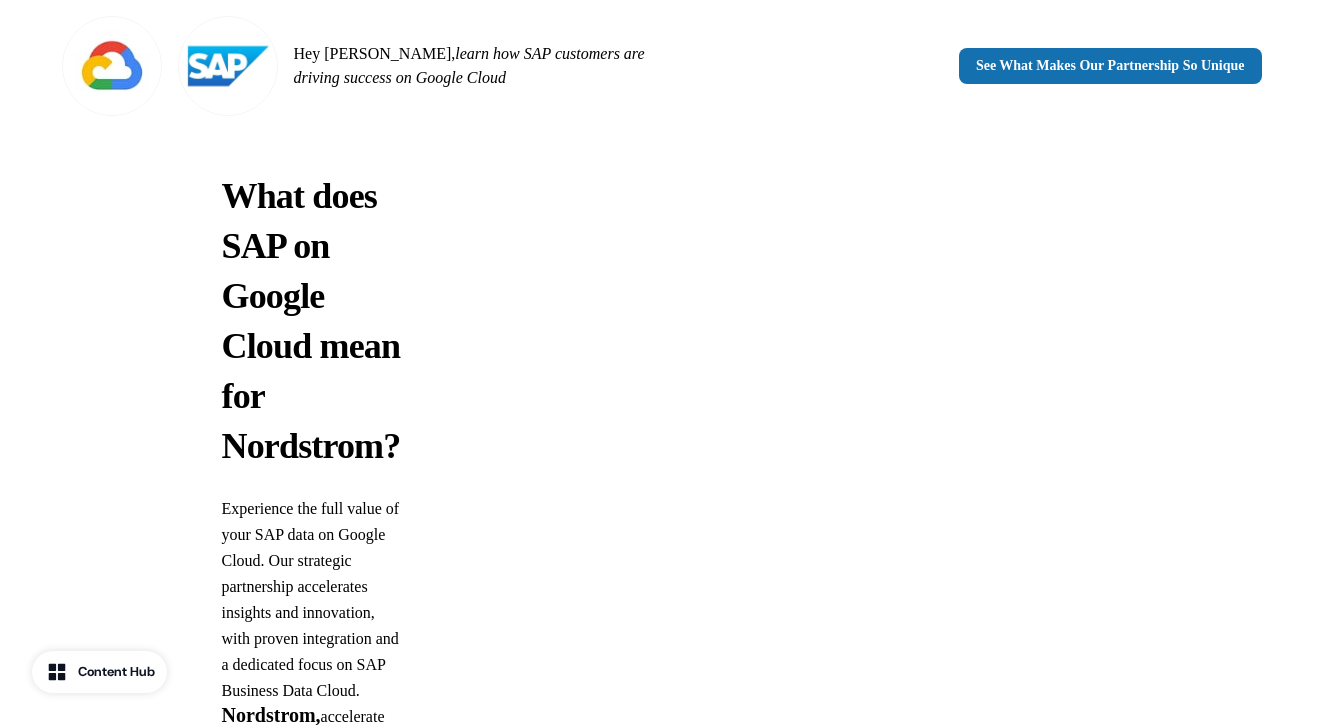 click on "What does SAP on Google Cloud mean for Nordstrom?" at bounding box center (311, 321) 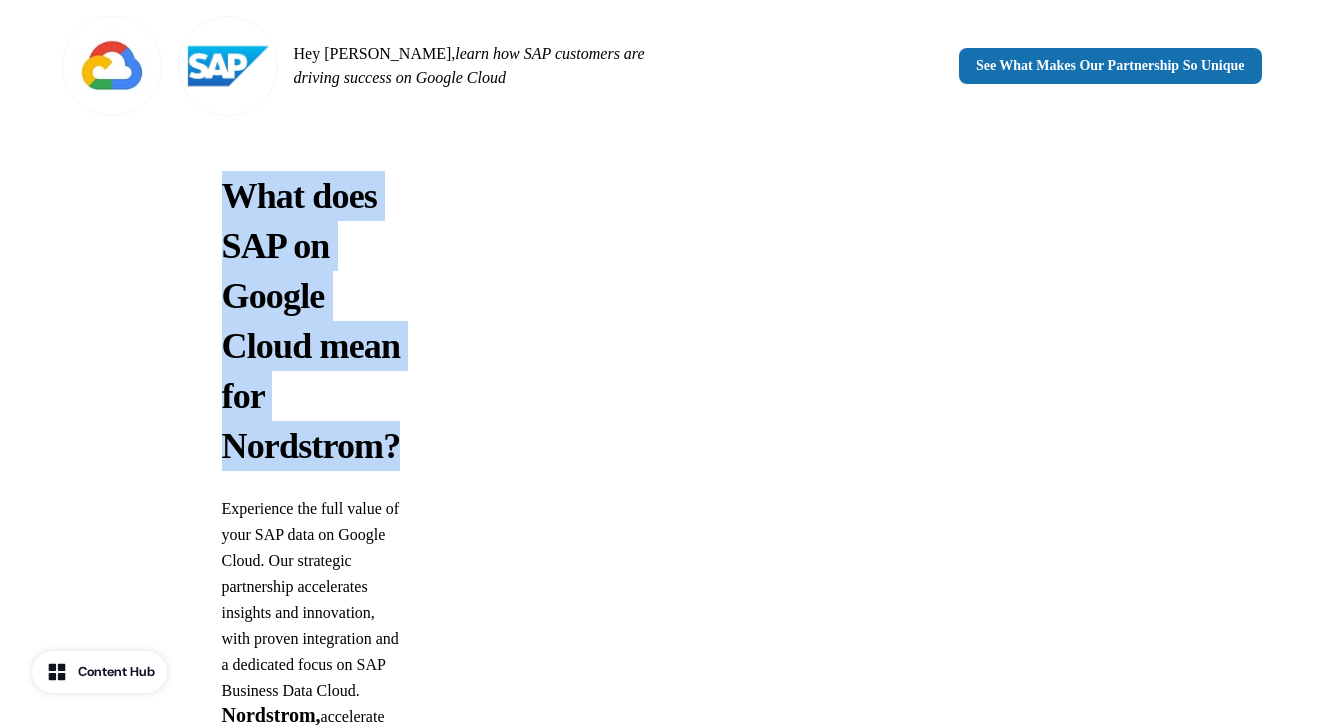 drag, startPoint x: 223, startPoint y: 188, endPoint x: 406, endPoint y: 438, distance: 309.82092 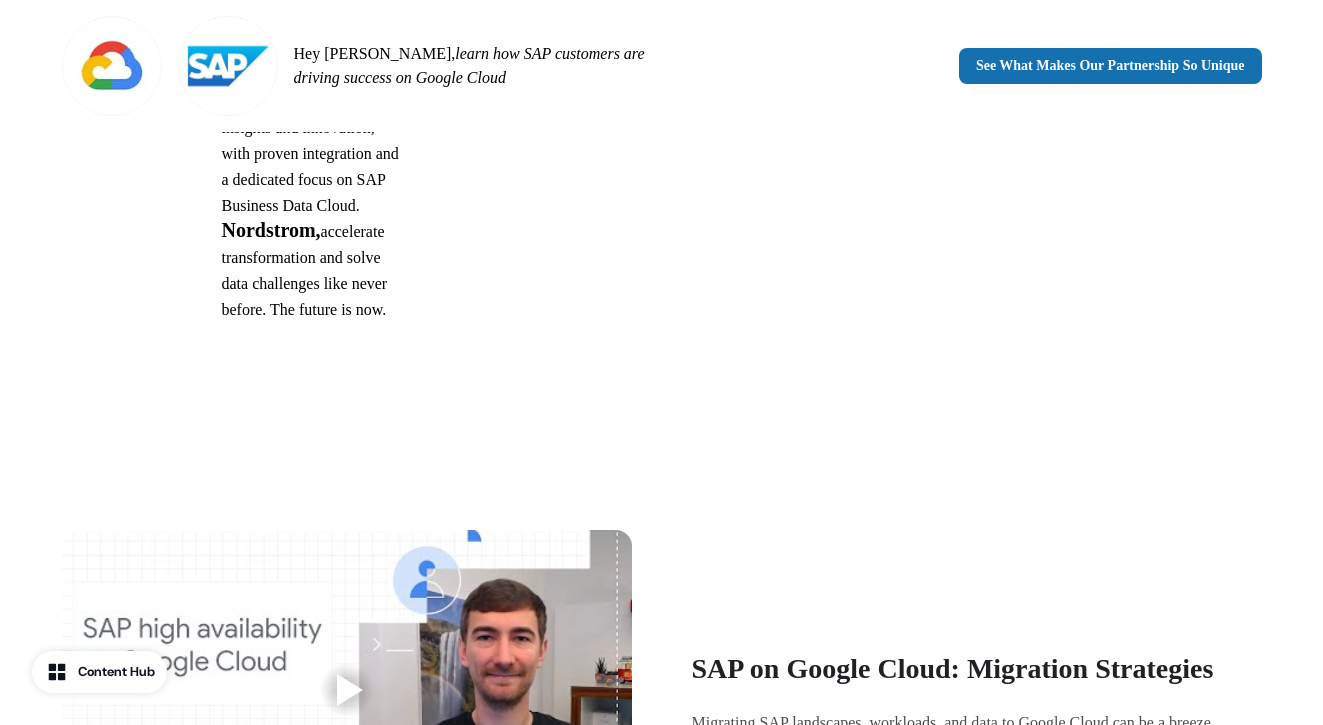 scroll, scrollTop: 0, scrollLeft: 0, axis: both 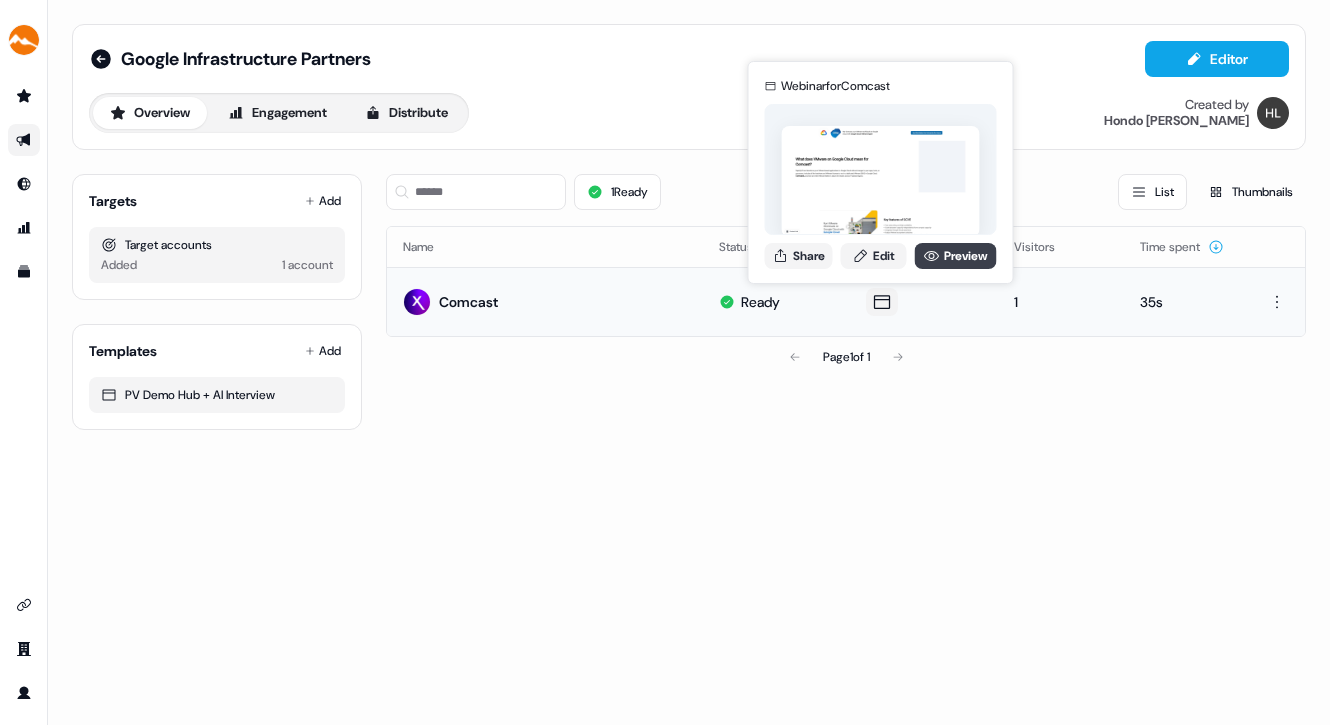 click on "Preview" at bounding box center (956, 256) 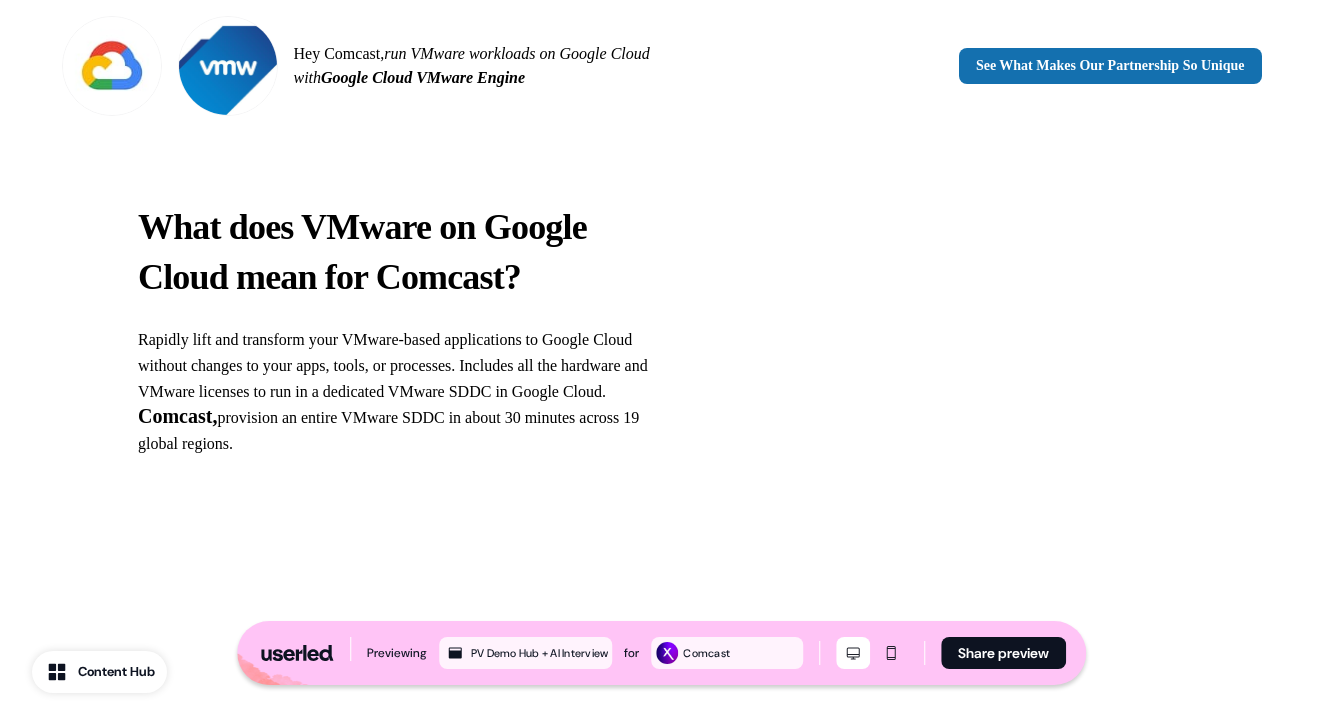scroll, scrollTop: 0, scrollLeft: 0, axis: both 